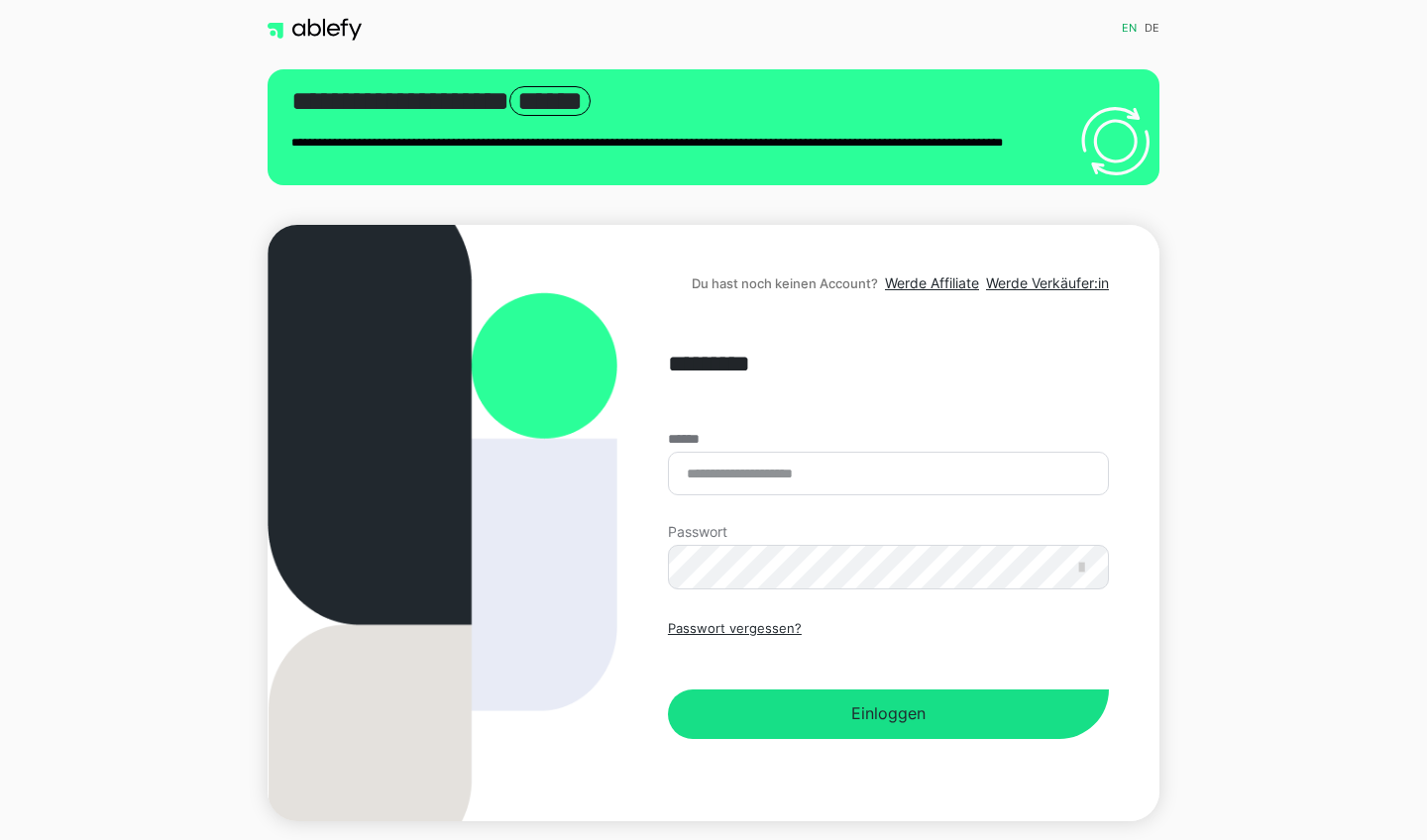 scroll, scrollTop: 0, scrollLeft: 0, axis: both 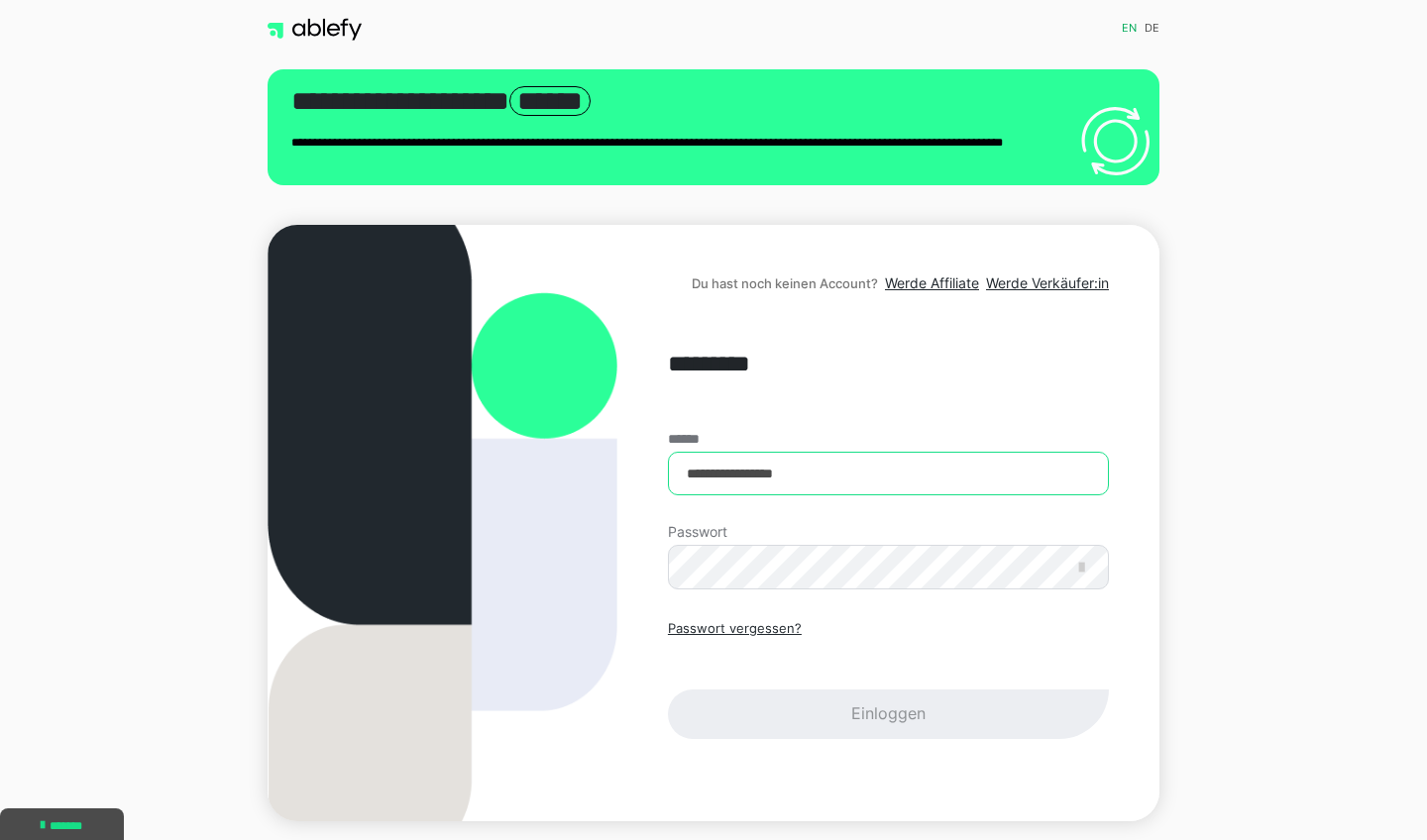 type on "**********" 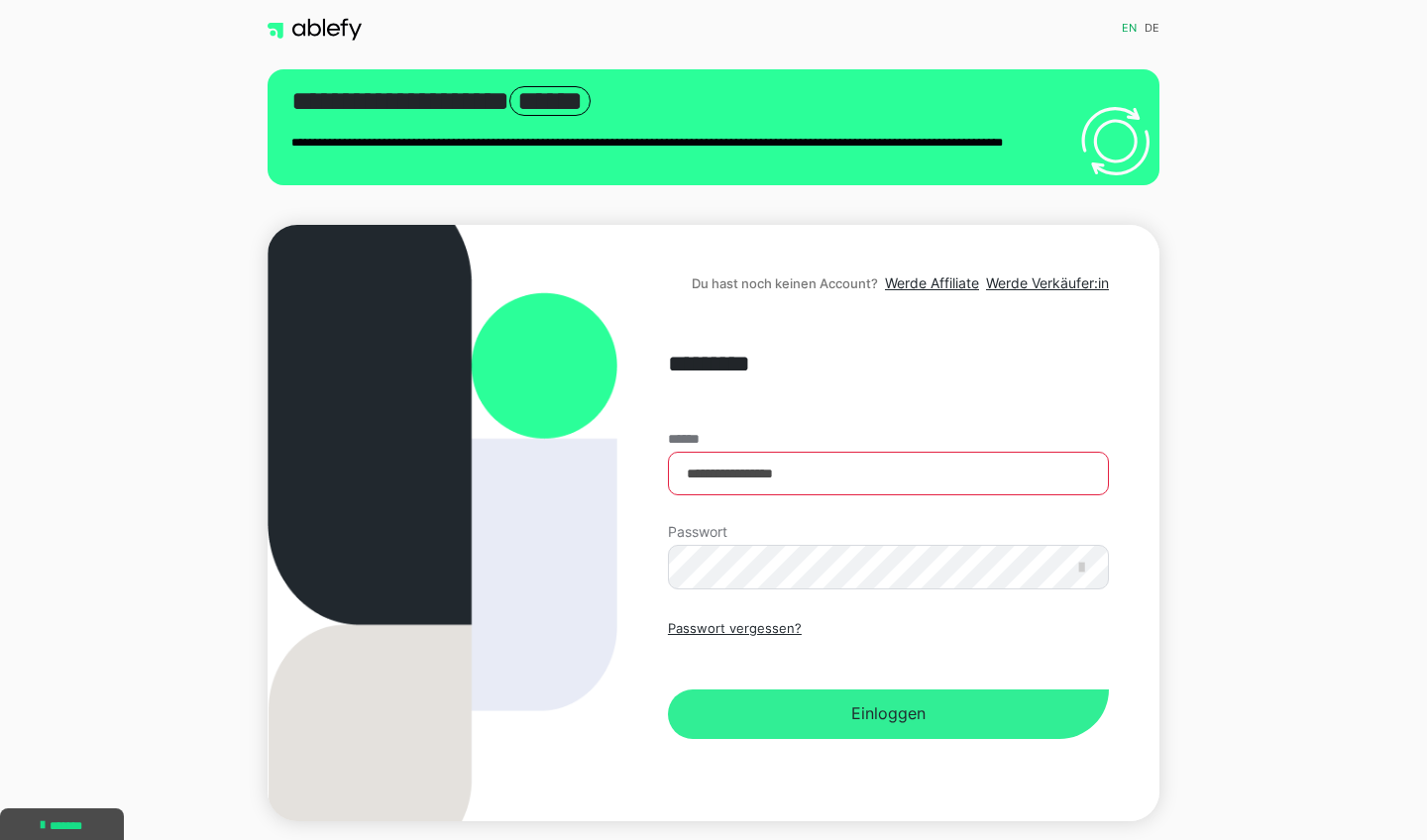 click on "Einloggen" at bounding box center (888, 714) 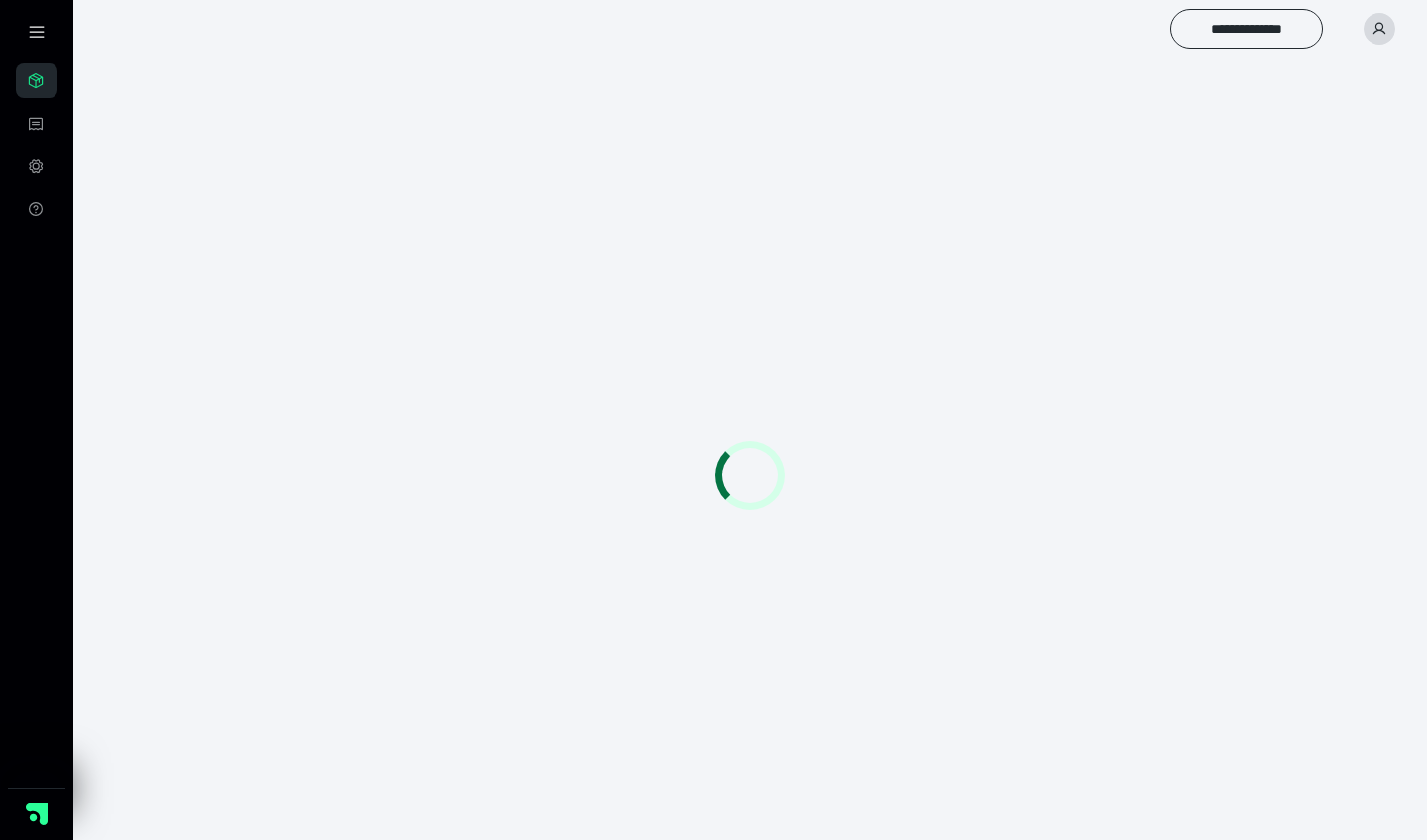 scroll, scrollTop: 0, scrollLeft: 0, axis: both 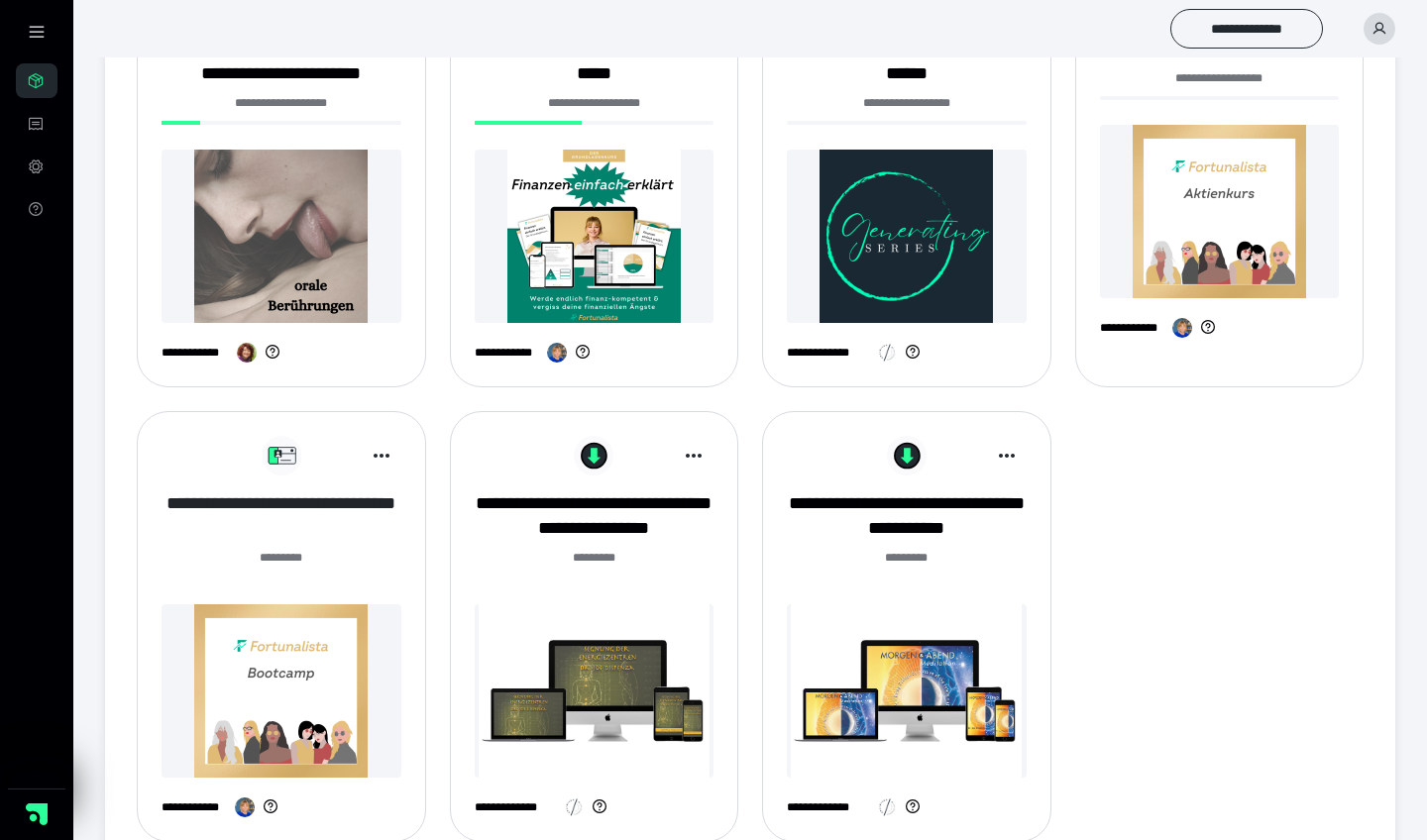 click on "**********" at bounding box center (281, 516) 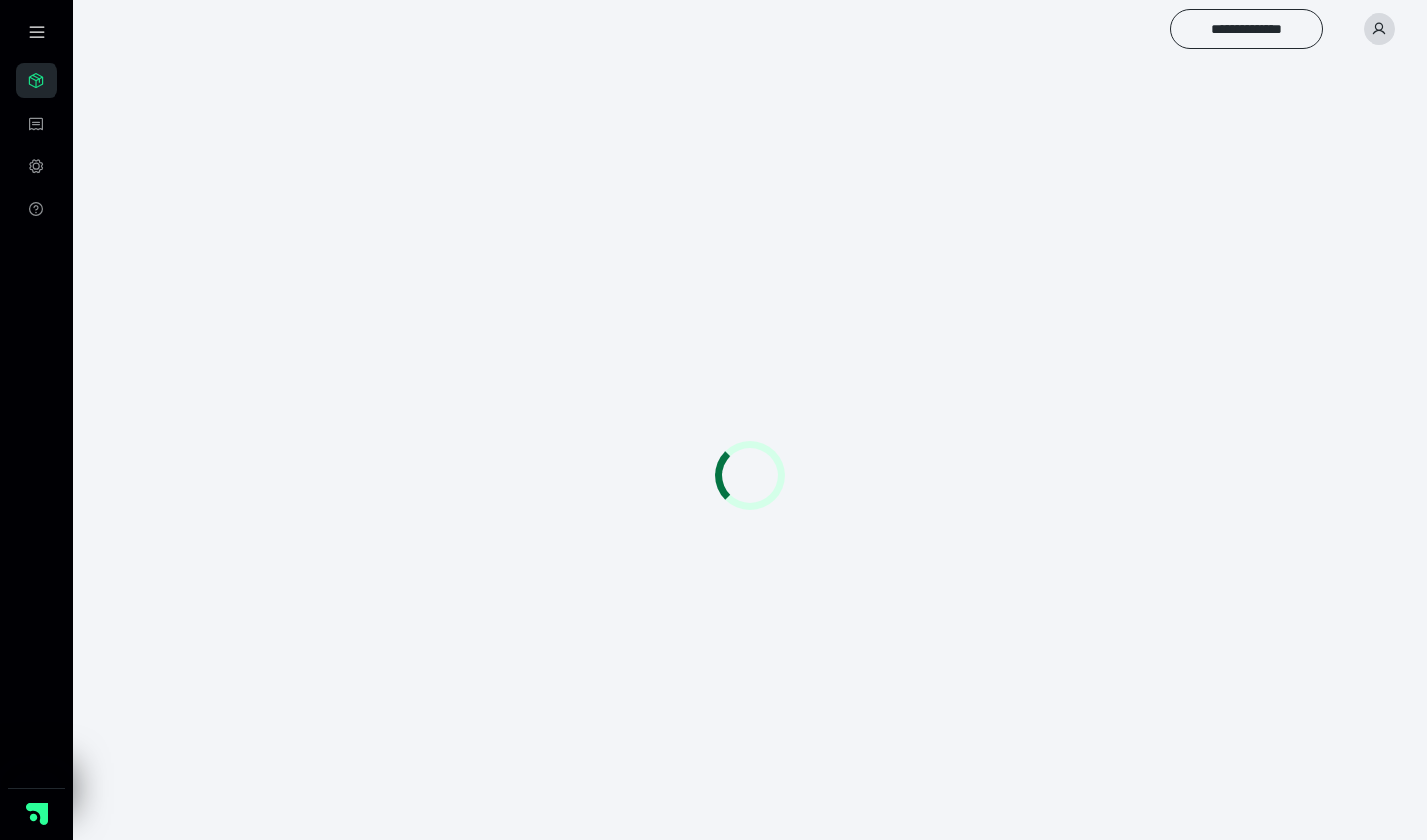 scroll, scrollTop: 0, scrollLeft: 0, axis: both 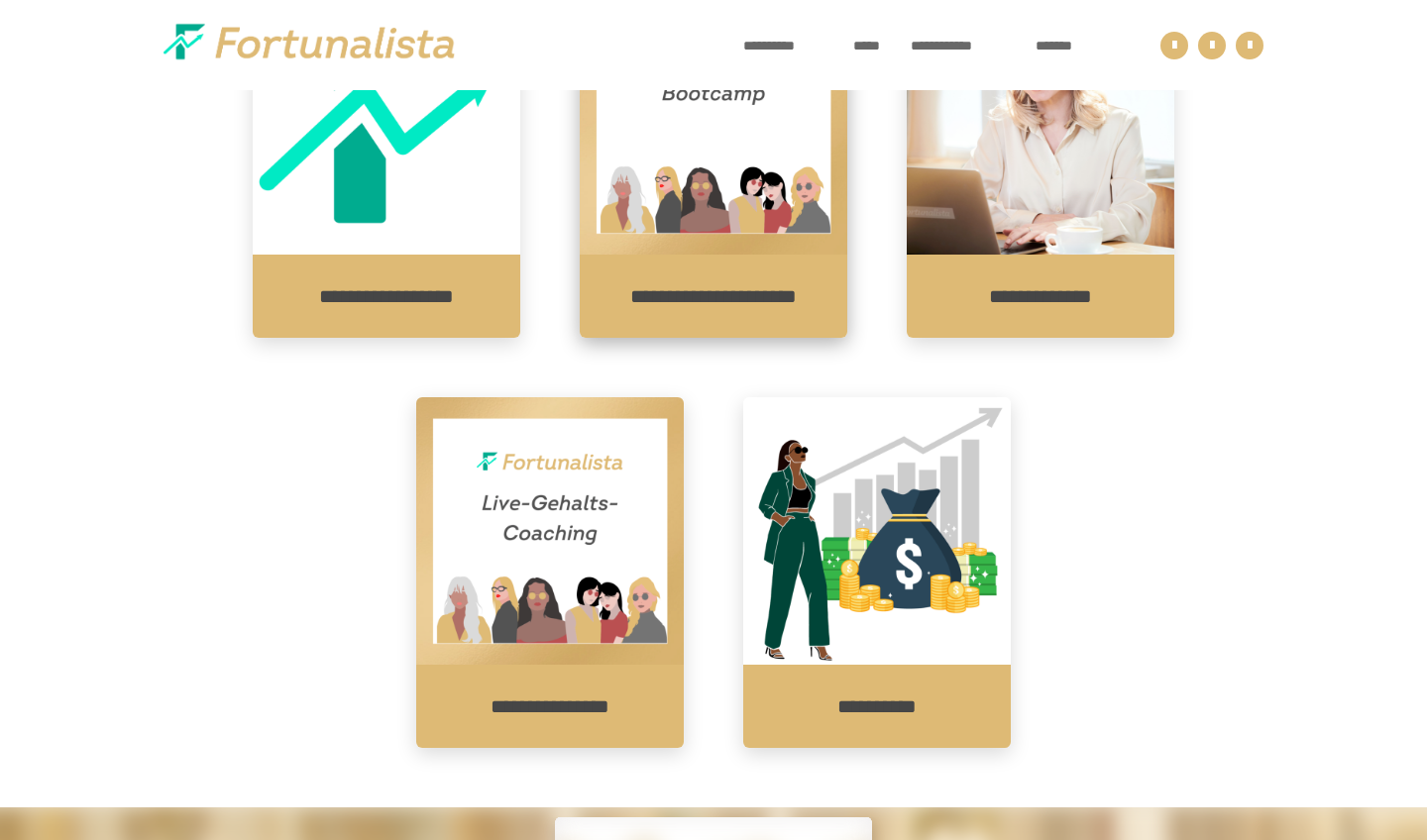 click on "**********" at bounding box center [714, 296] 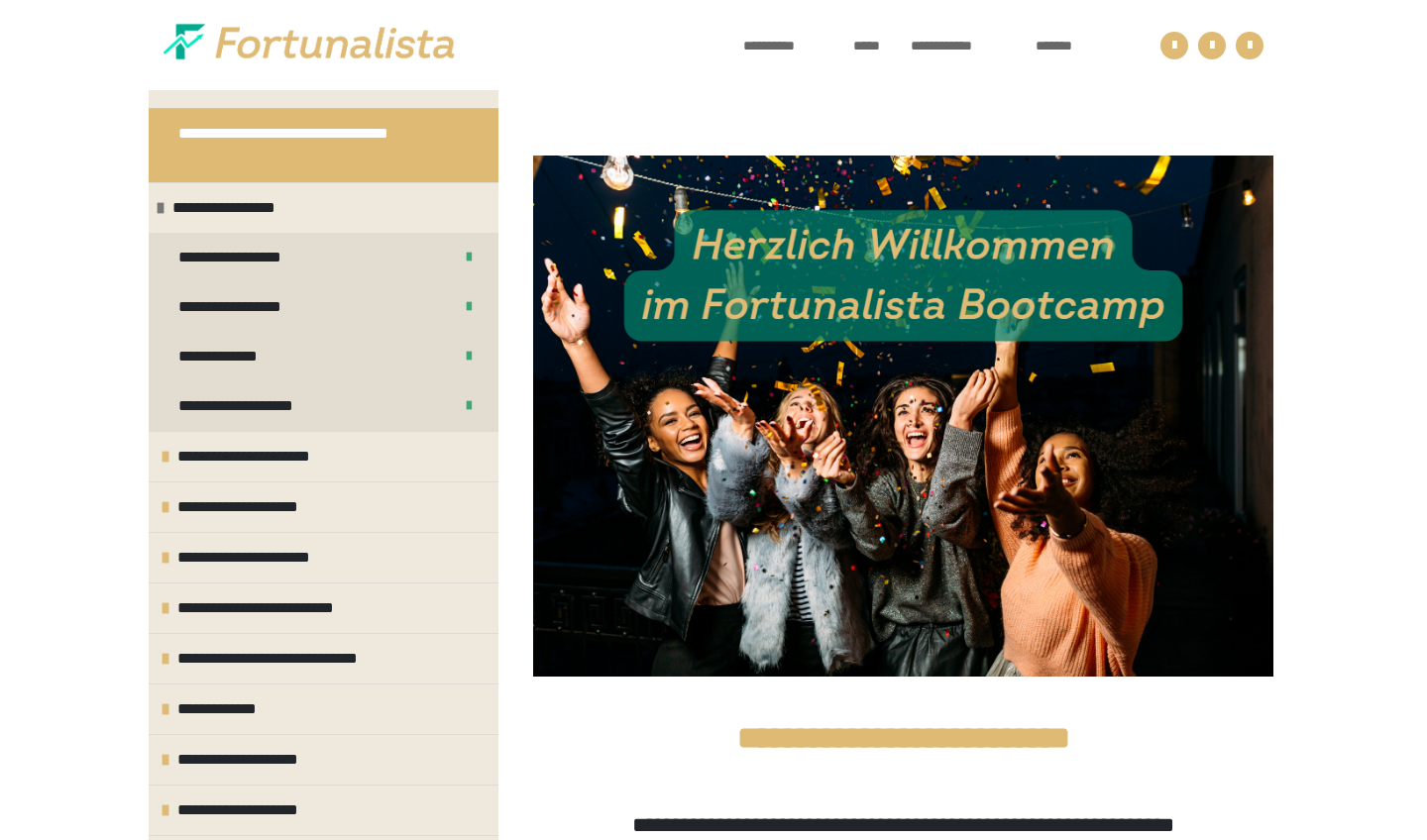 scroll, scrollTop: 426, scrollLeft: 0, axis: vertical 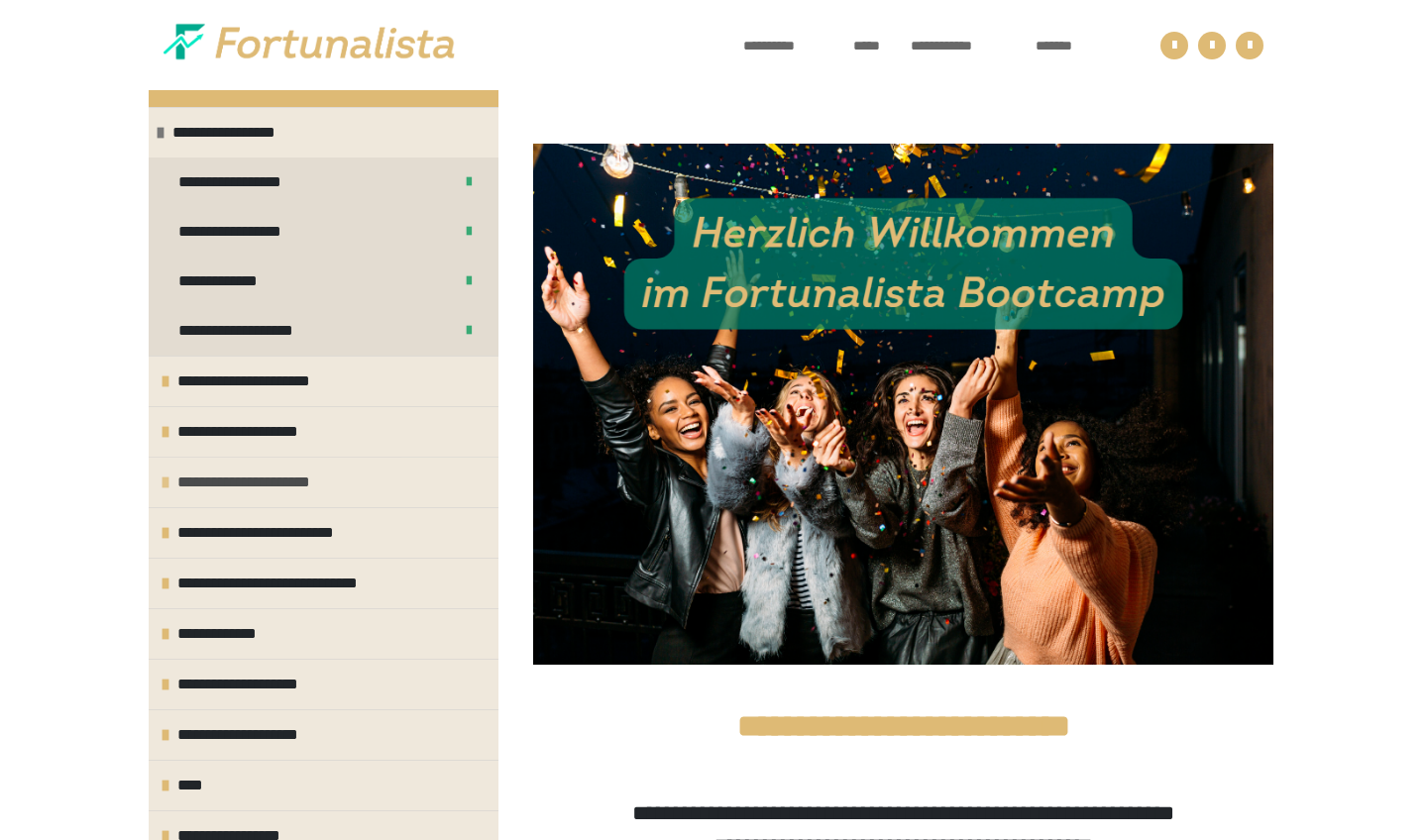 click on "**********" at bounding box center (264, 482) 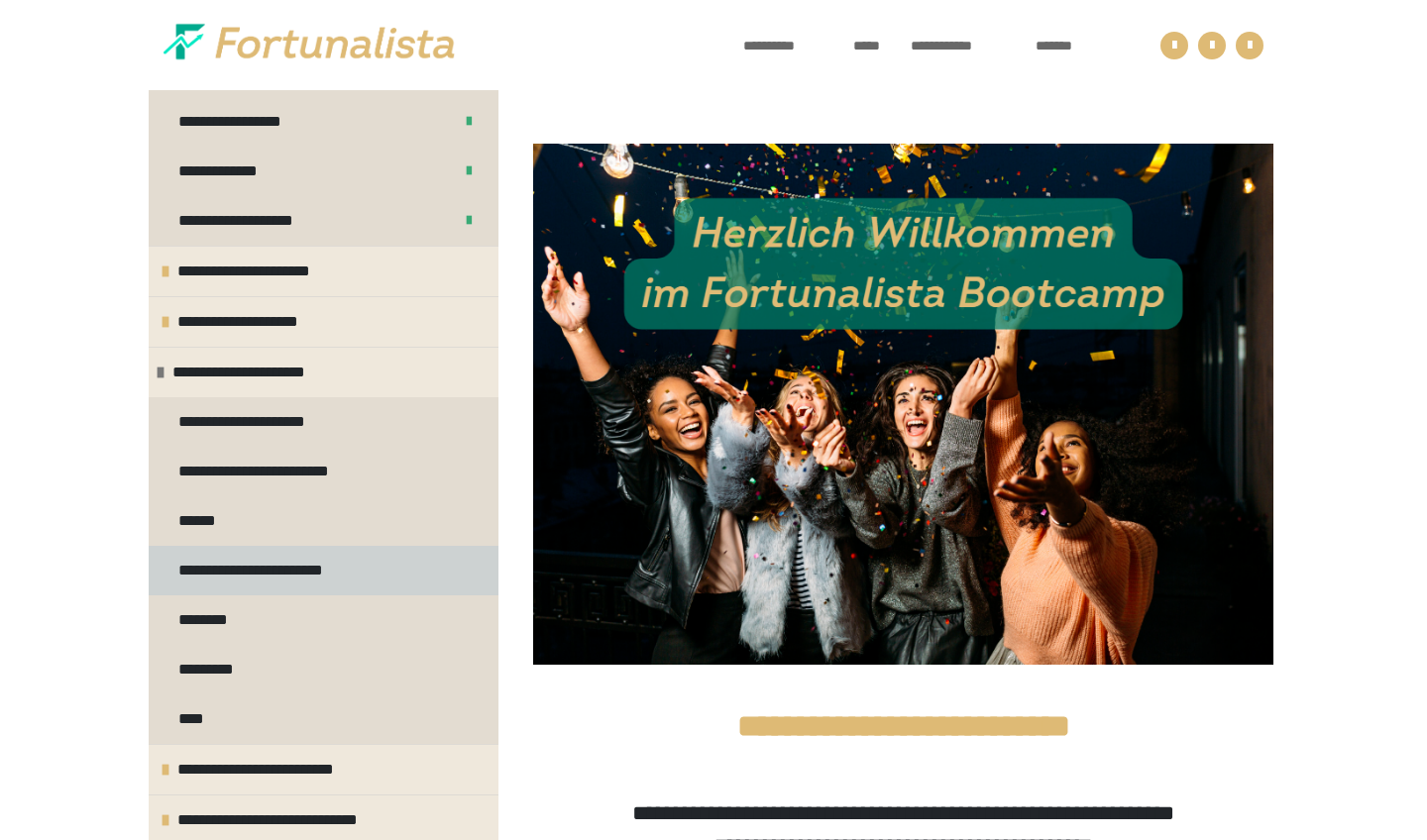 scroll, scrollTop: 190, scrollLeft: 0, axis: vertical 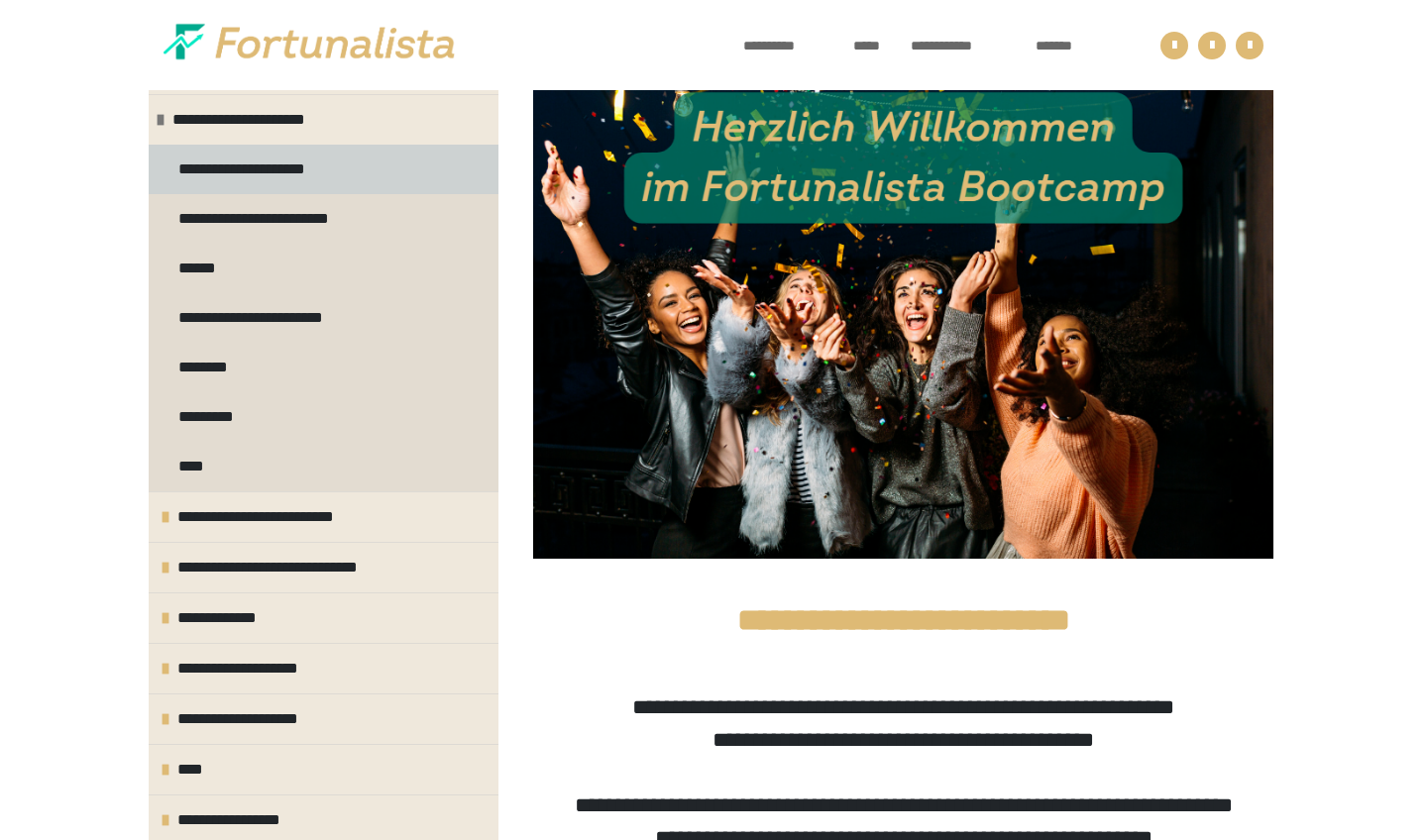 click on "**********" at bounding box center [256, 169] 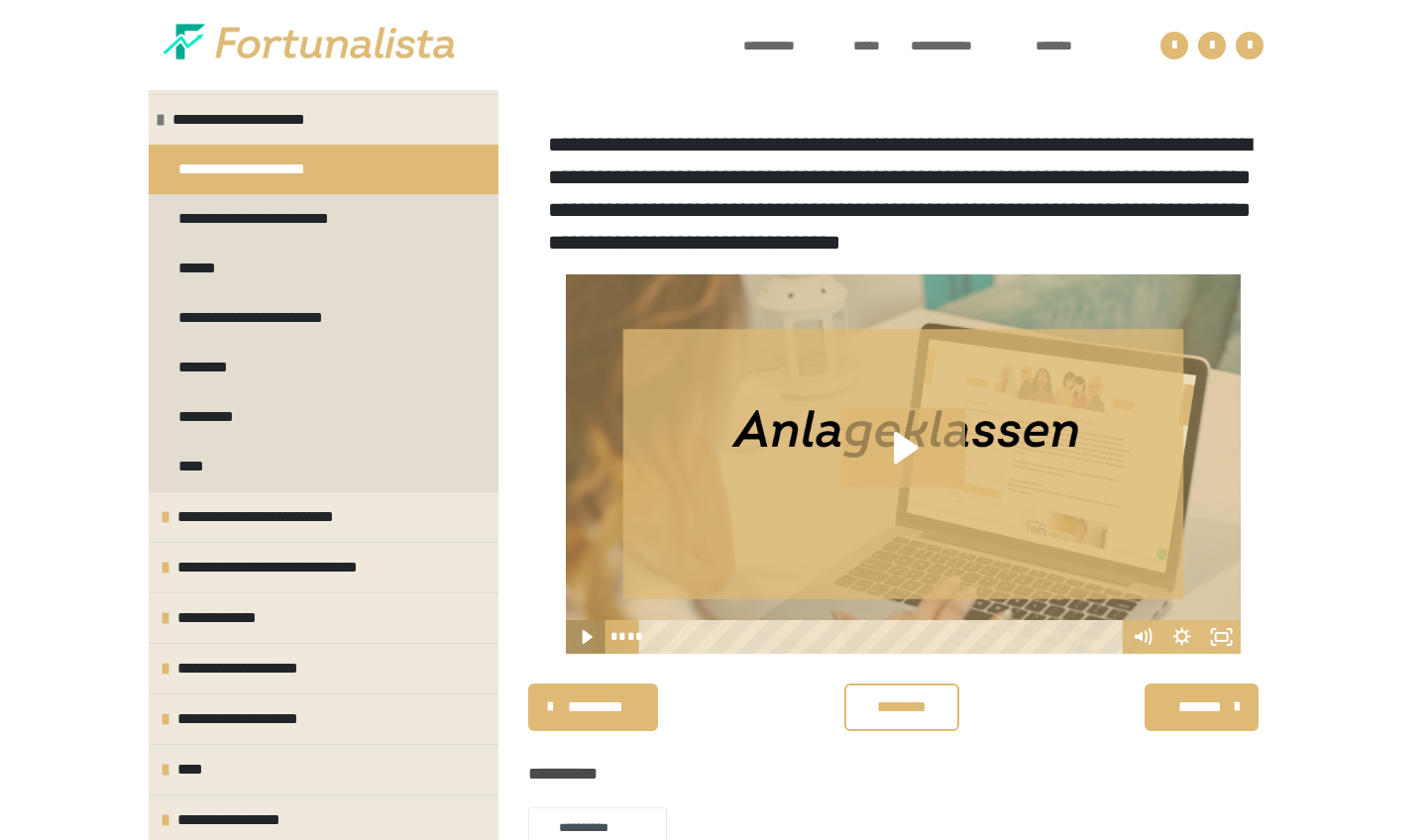 click 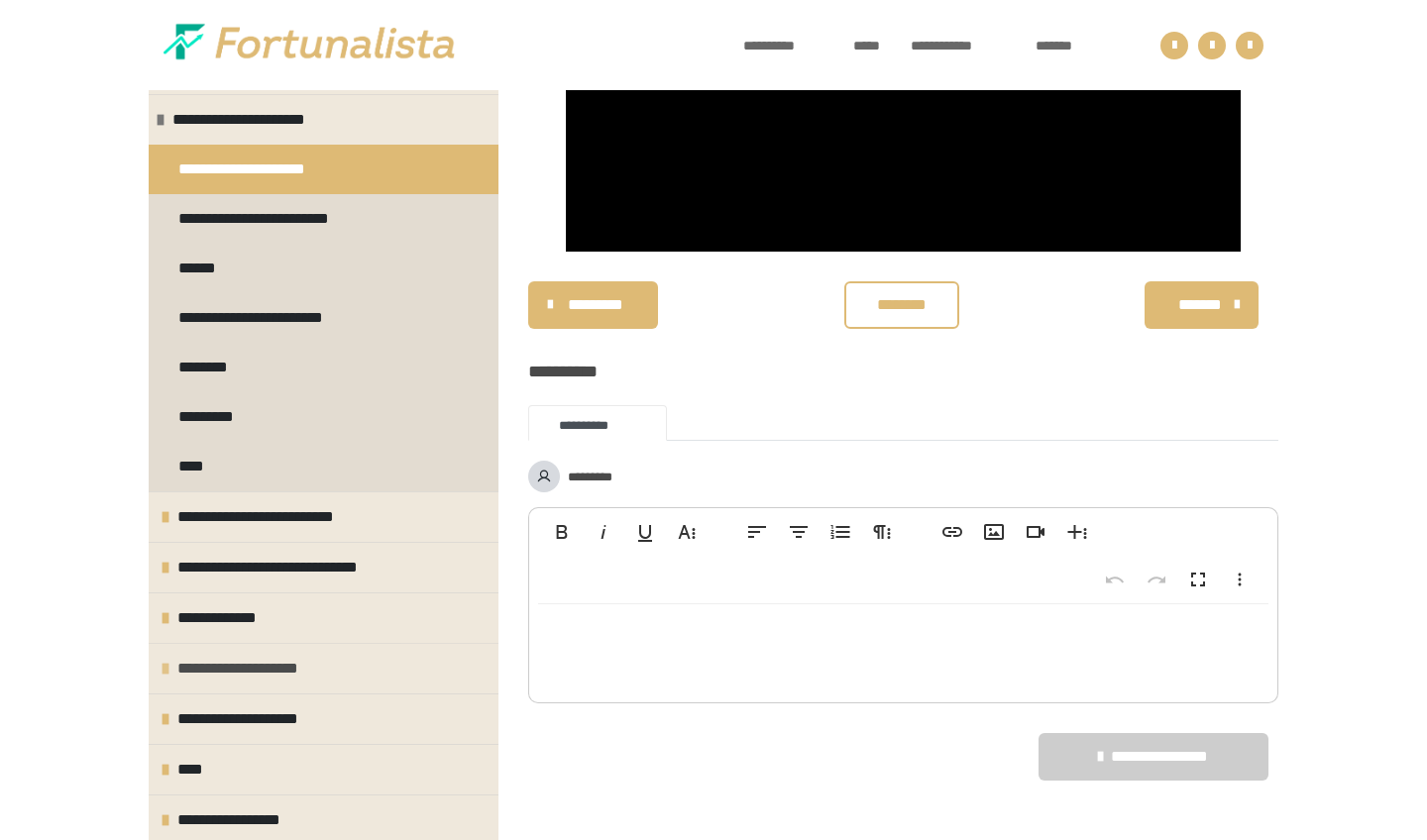 scroll, scrollTop: 761, scrollLeft: 0, axis: vertical 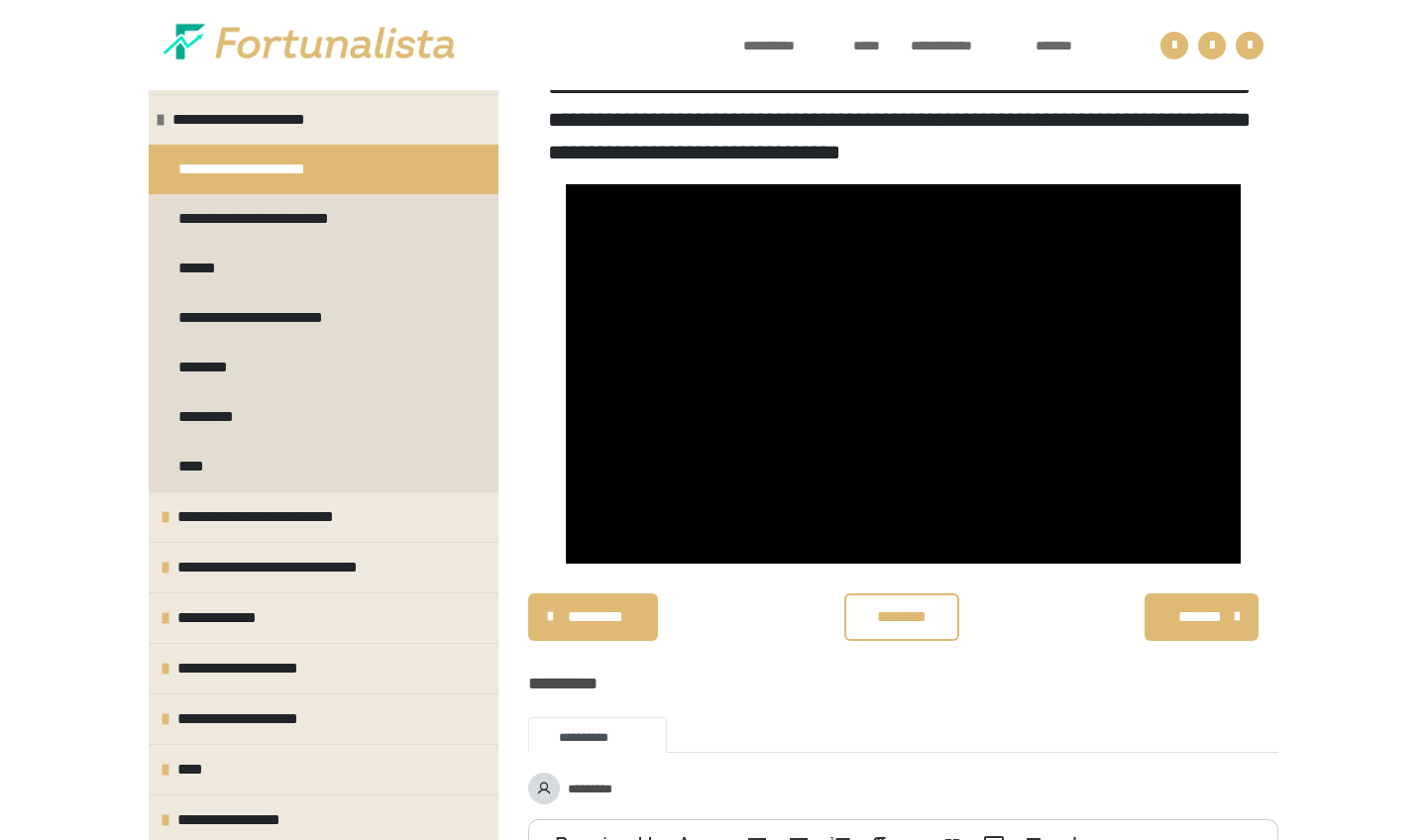 click on "********" at bounding box center [902, 617] 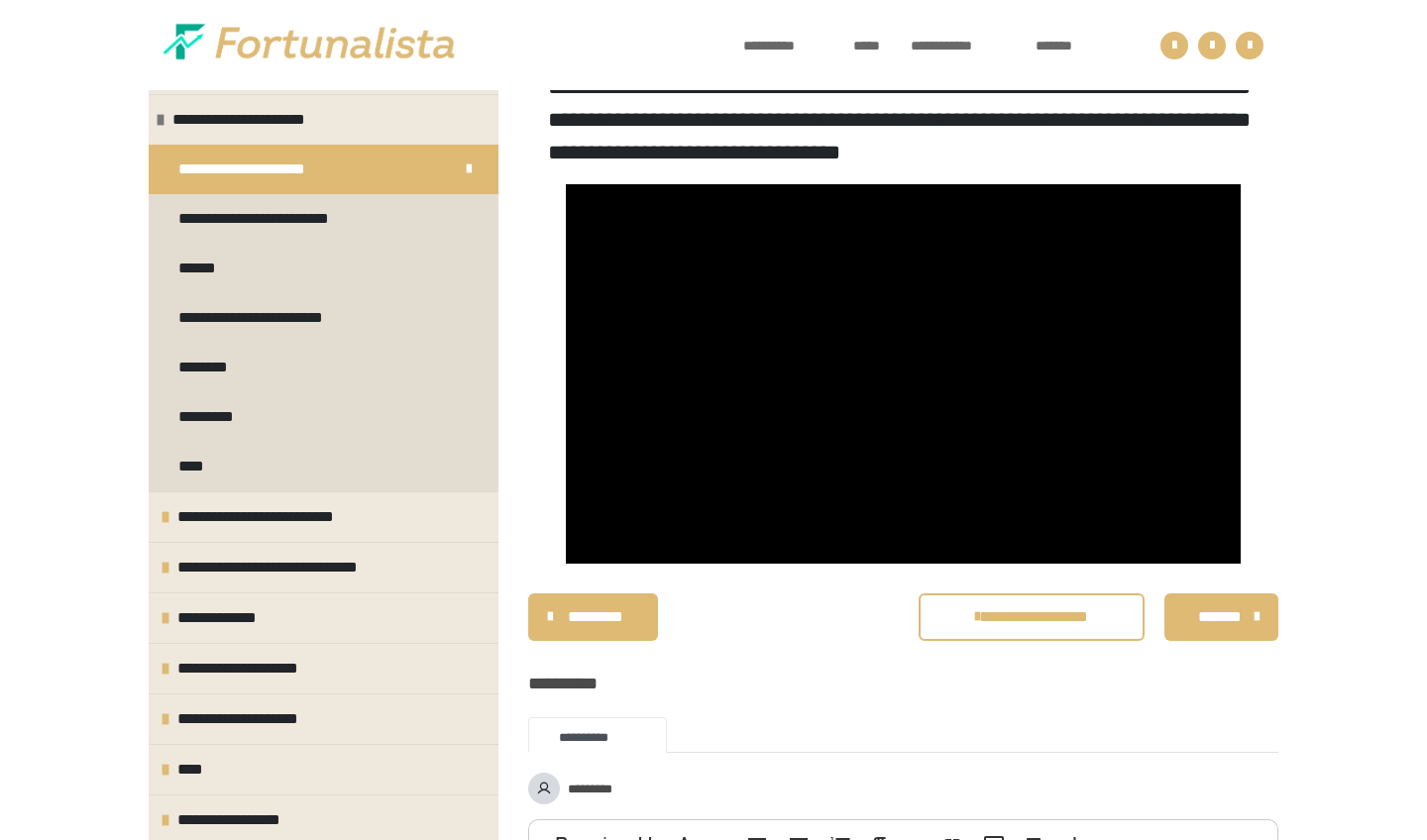 click on "*******" at bounding box center (1221, 617) 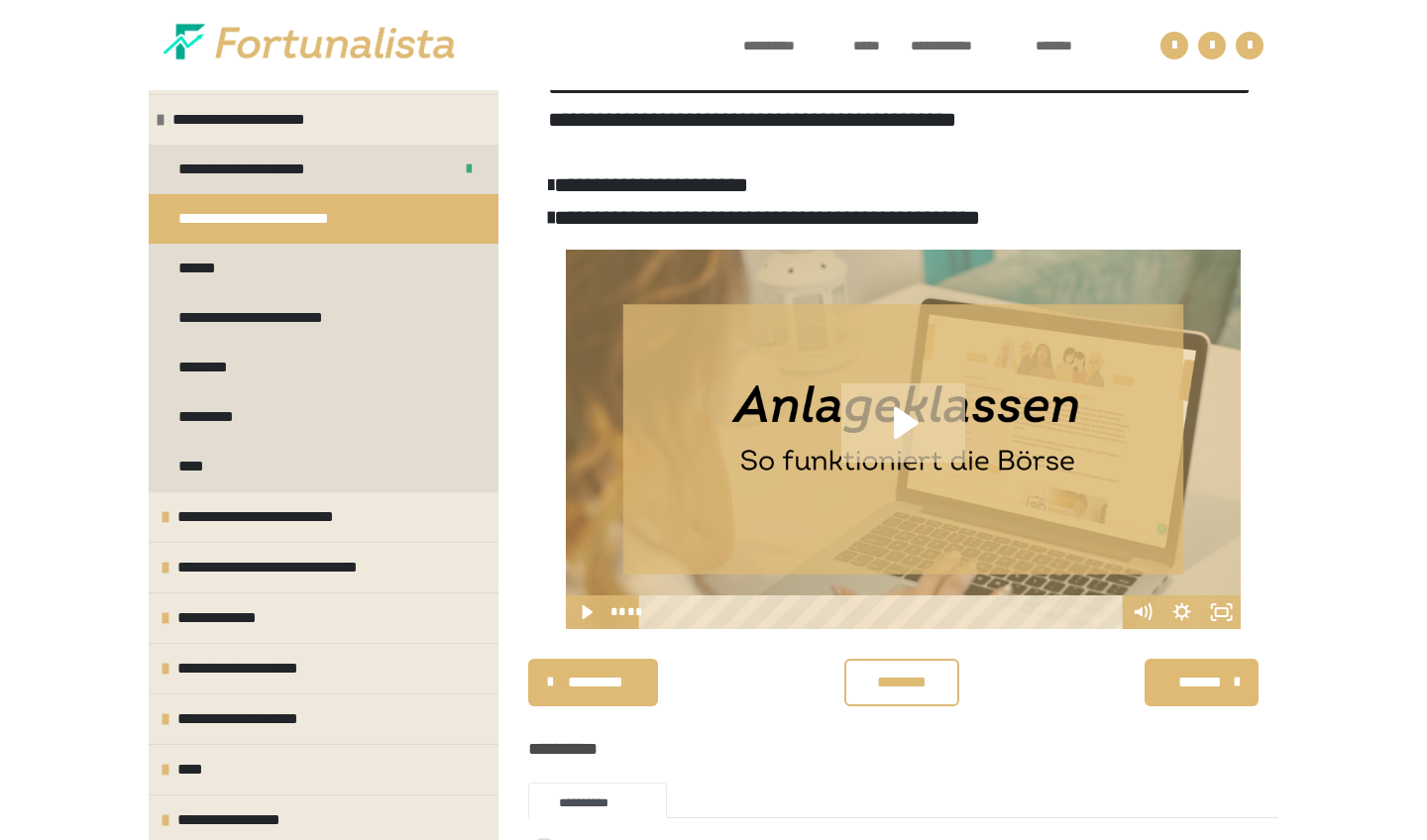 click 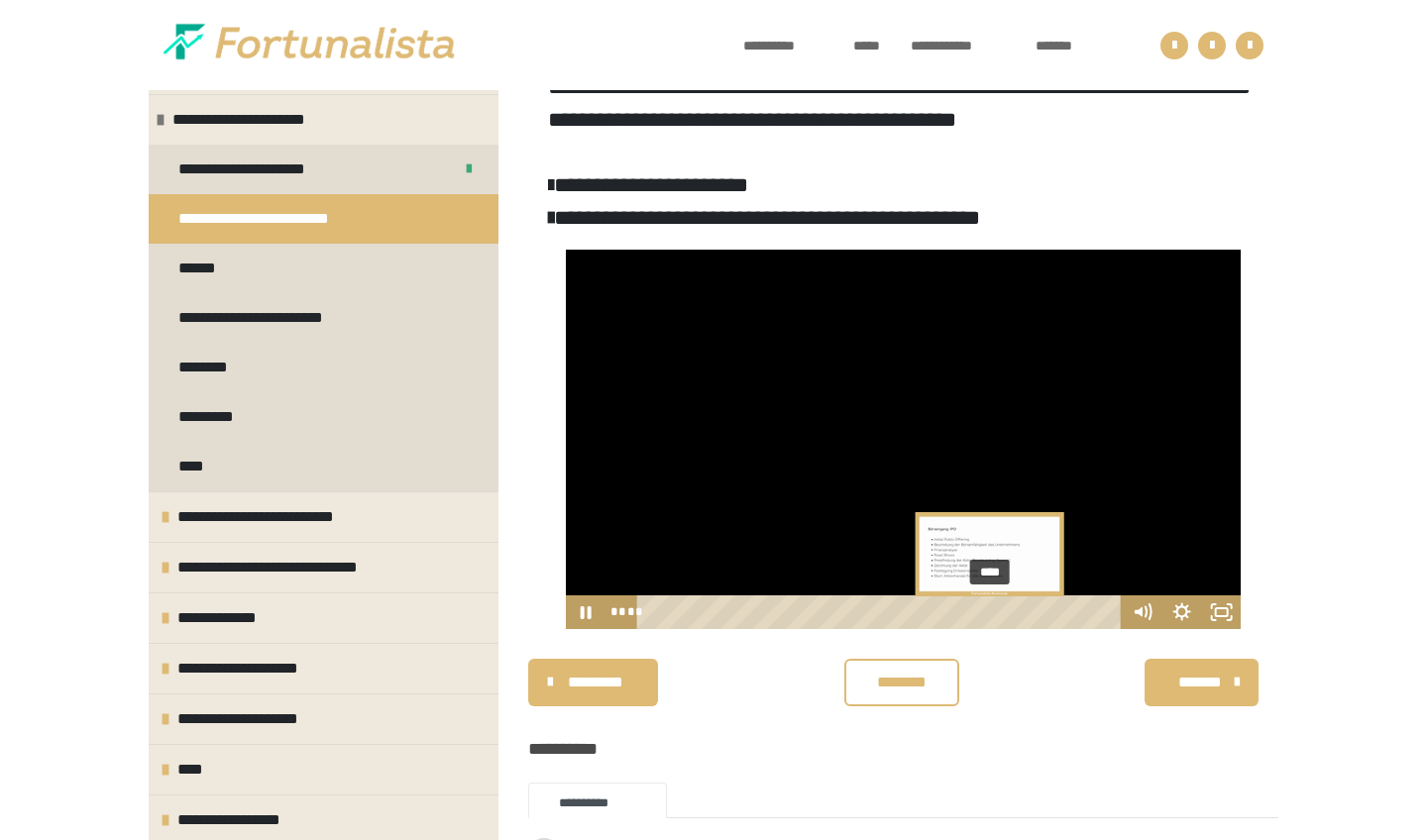 click at bounding box center [989, 612] 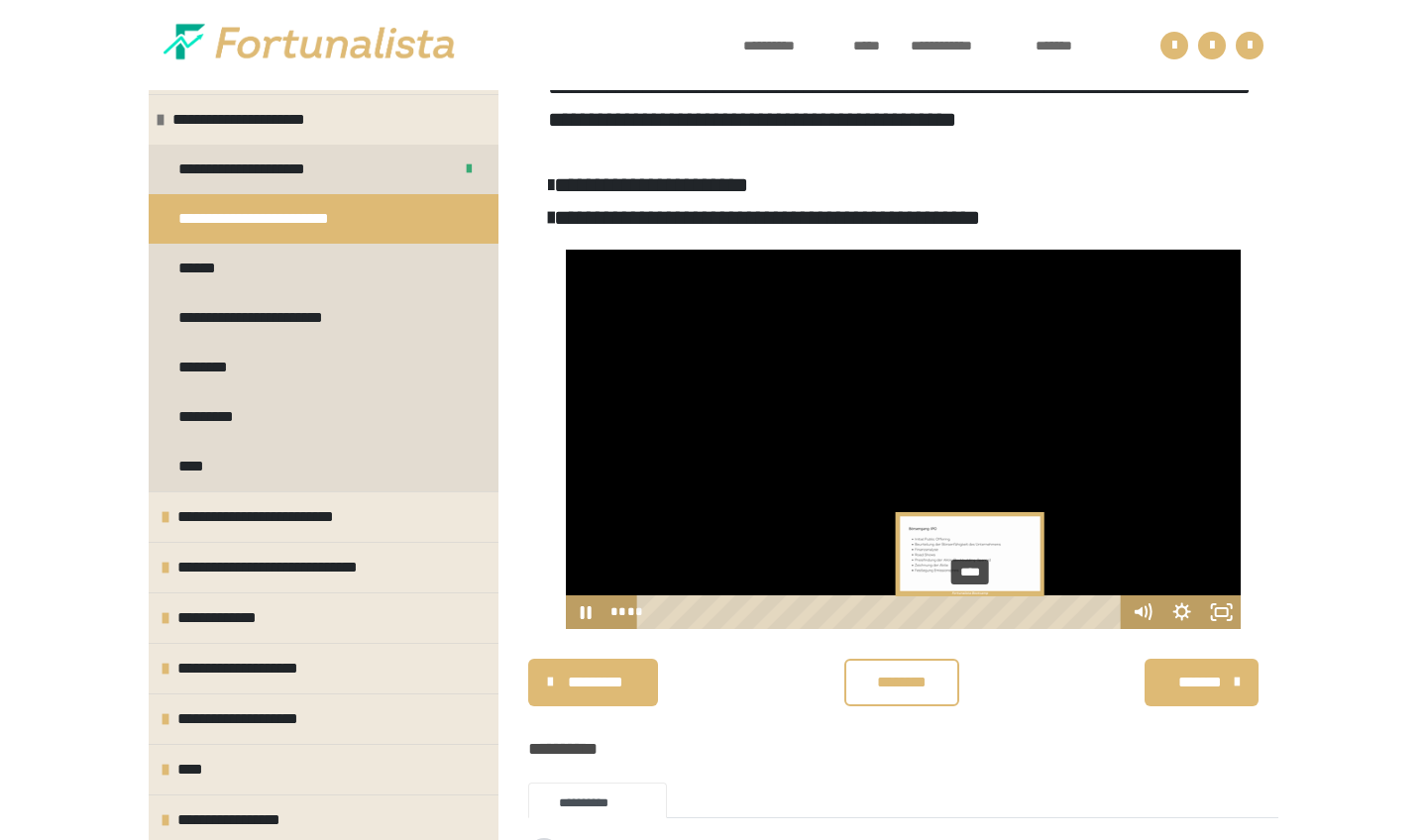 drag, startPoint x: 991, startPoint y: 645, endPoint x: 971, endPoint y: 647, distance: 20.09975 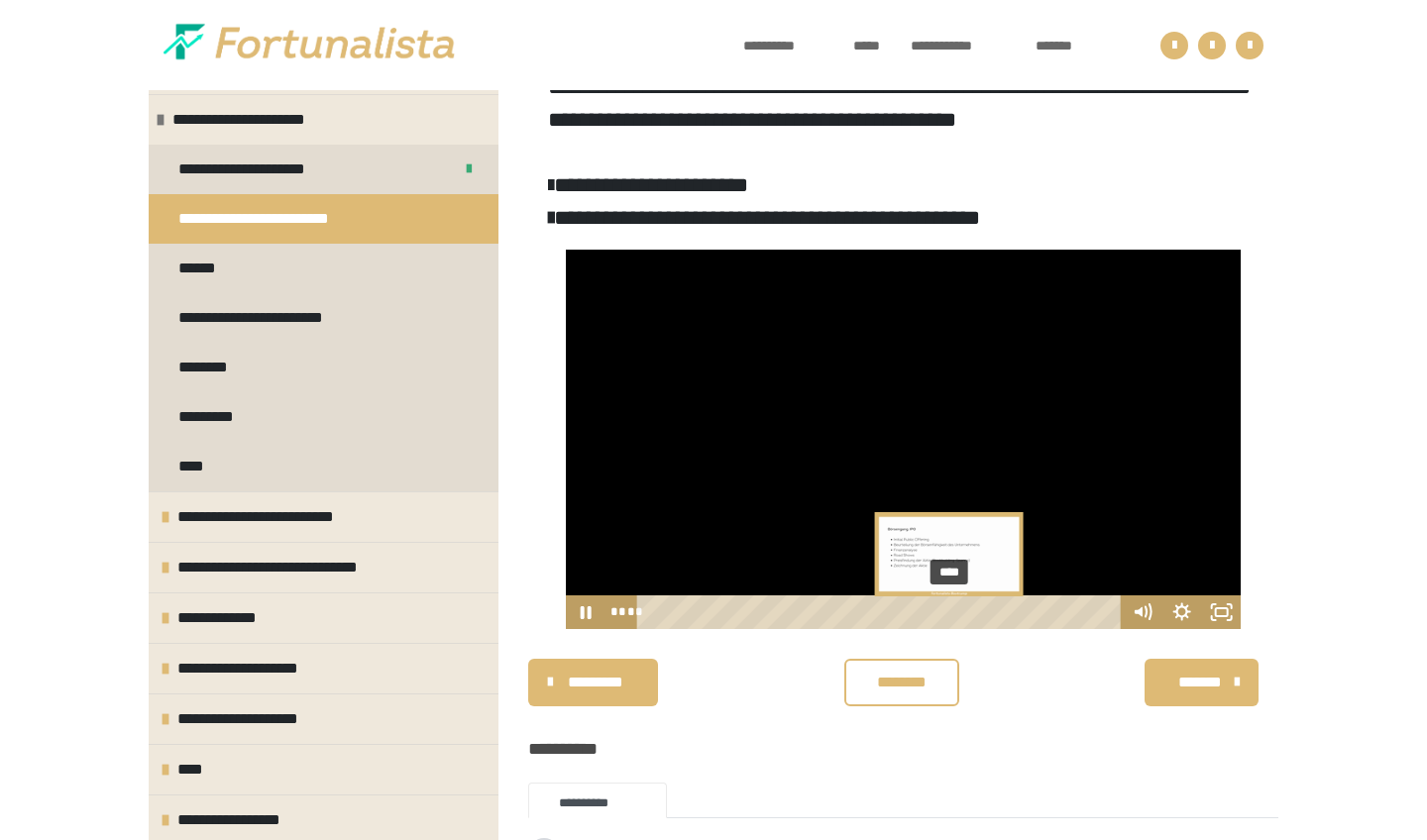 click on "****" at bounding box center [881, 612] 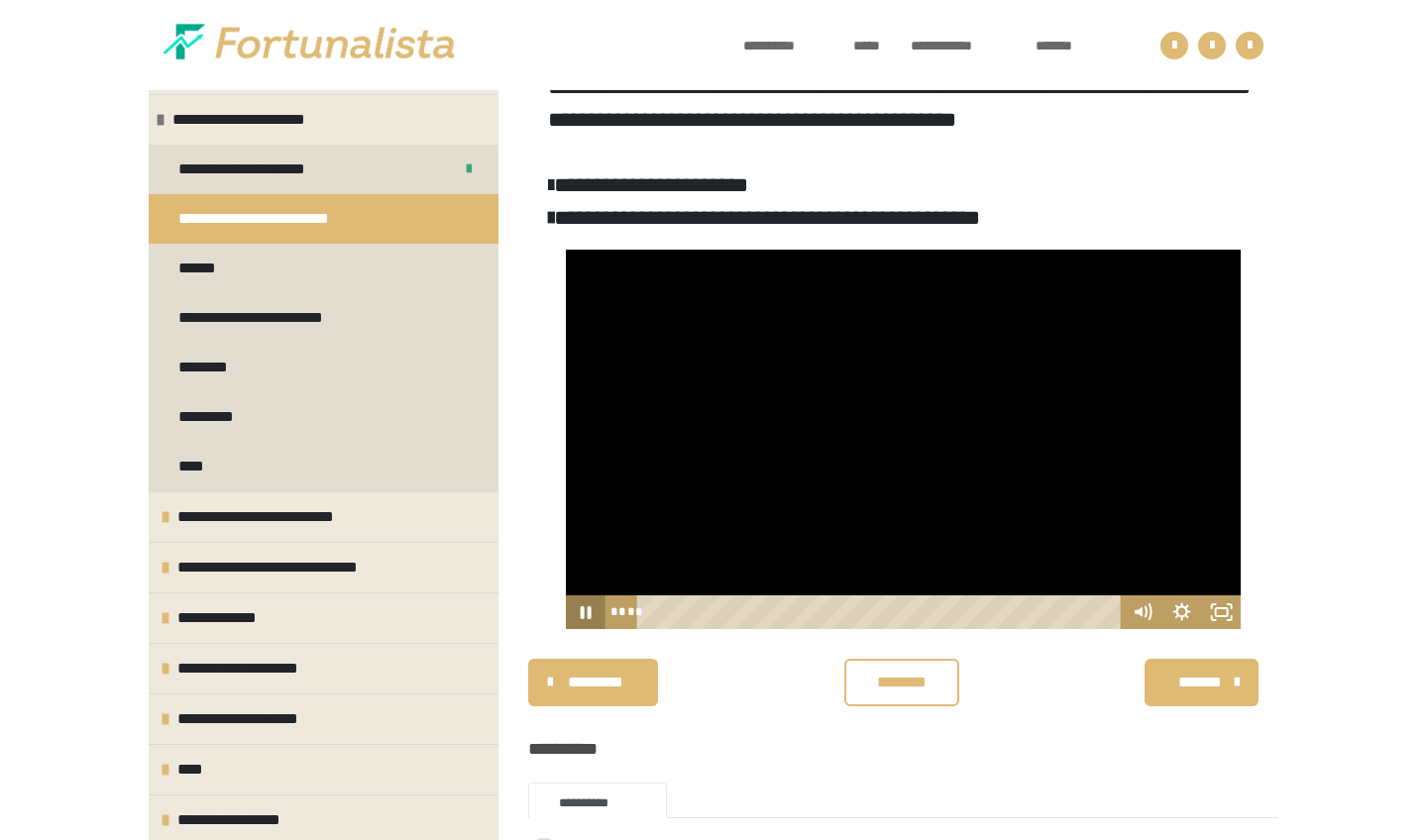 click 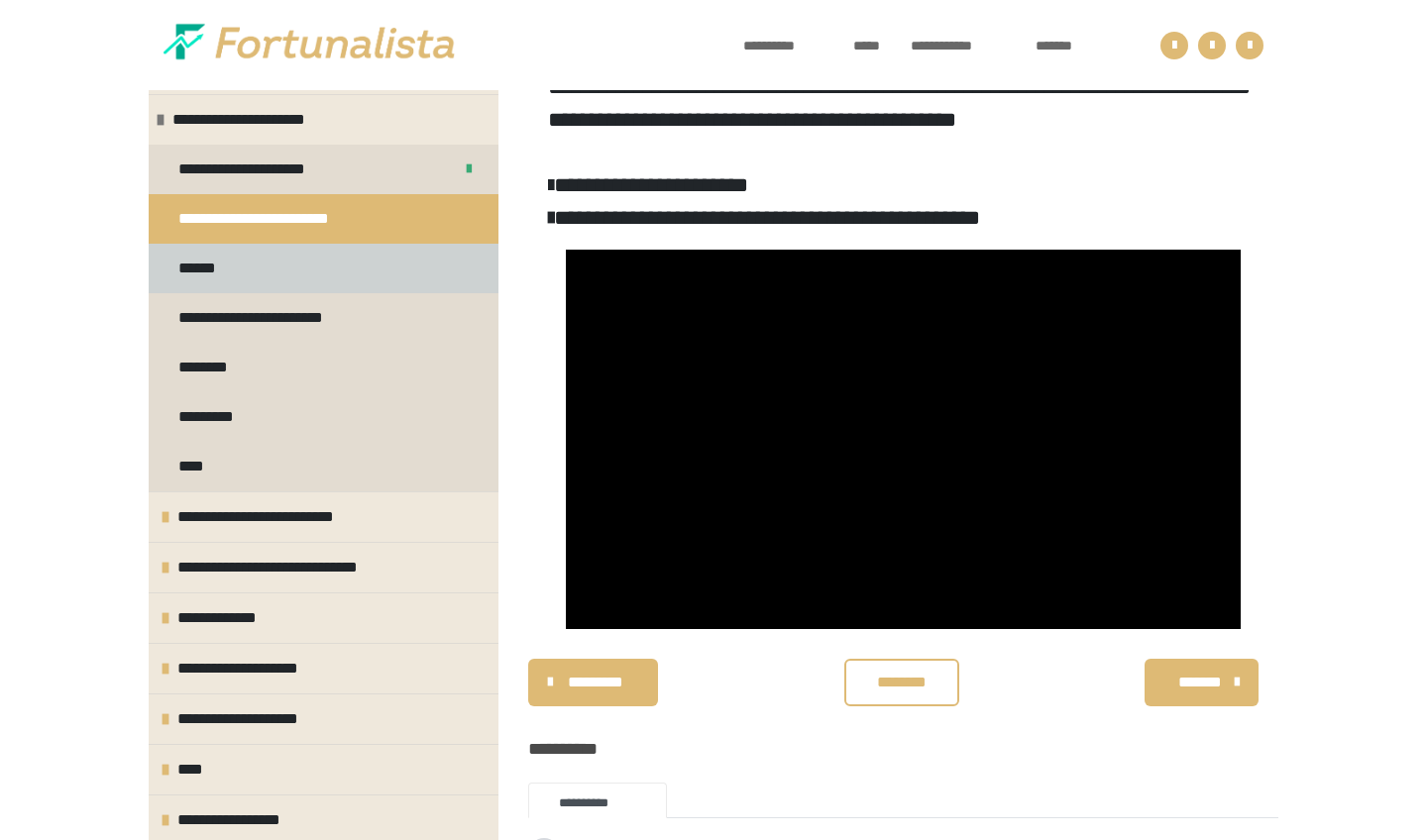 click on "******" at bounding box center (201, 268) 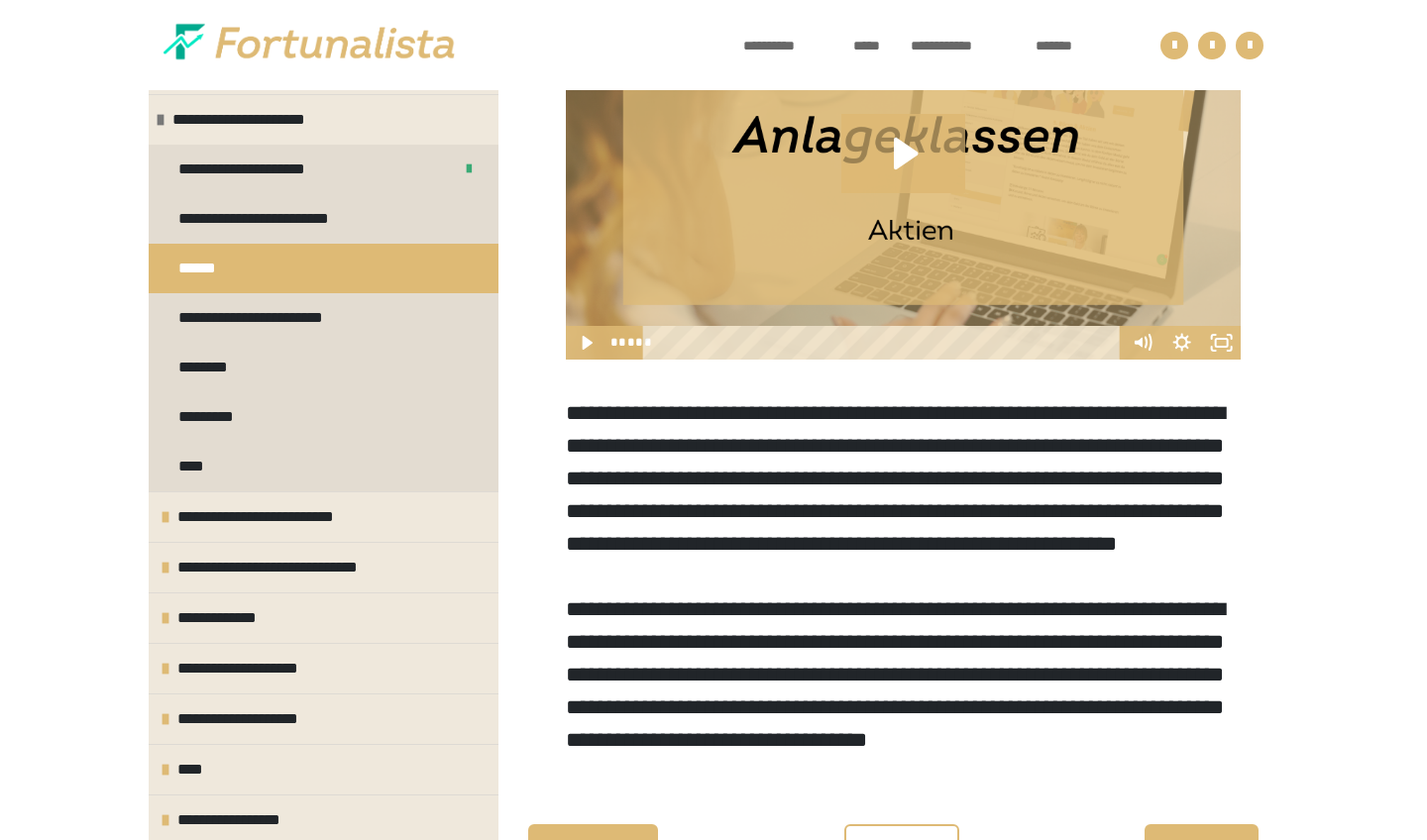 scroll, scrollTop: 853, scrollLeft: 0, axis: vertical 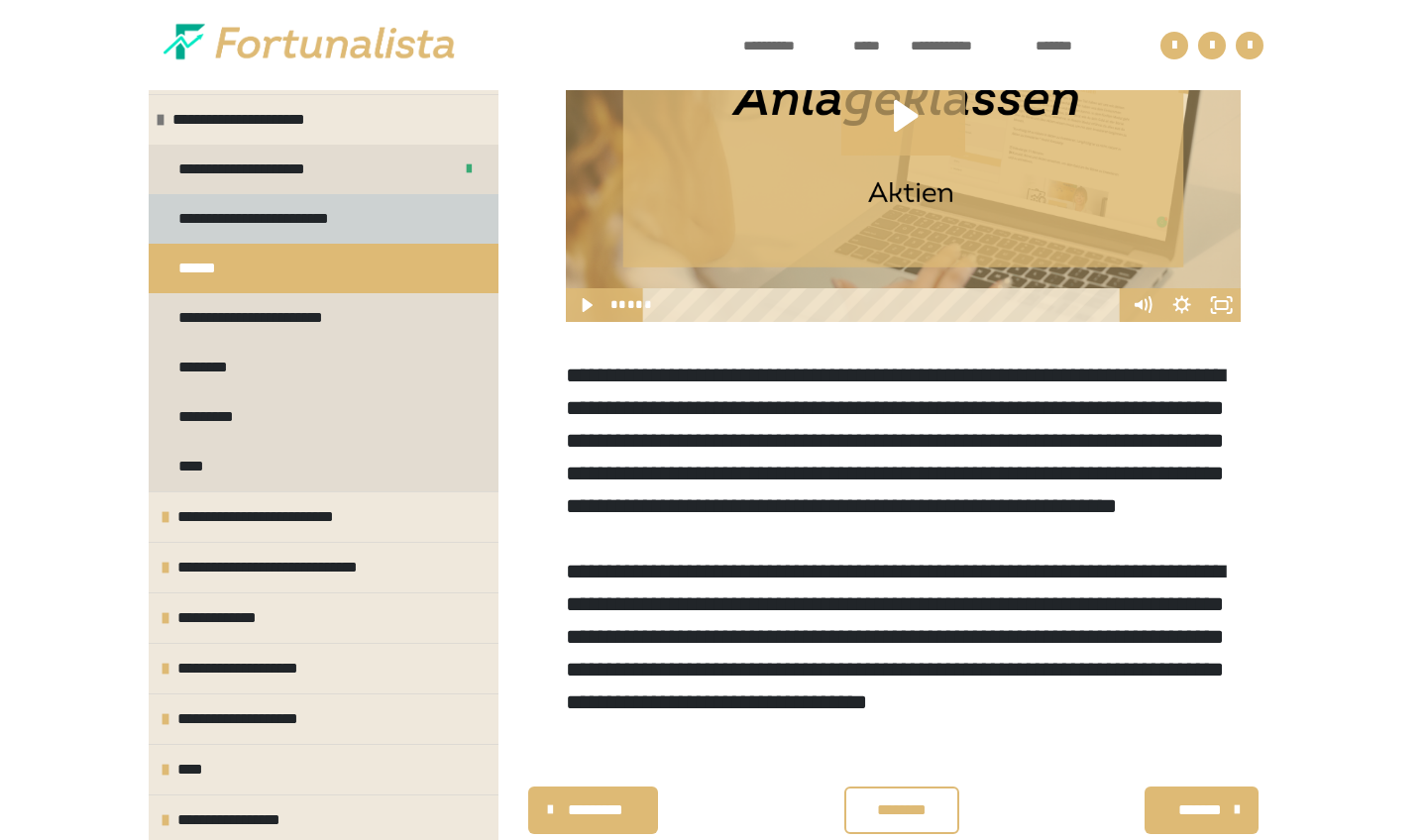 click on "**********" at bounding box center (270, 219) 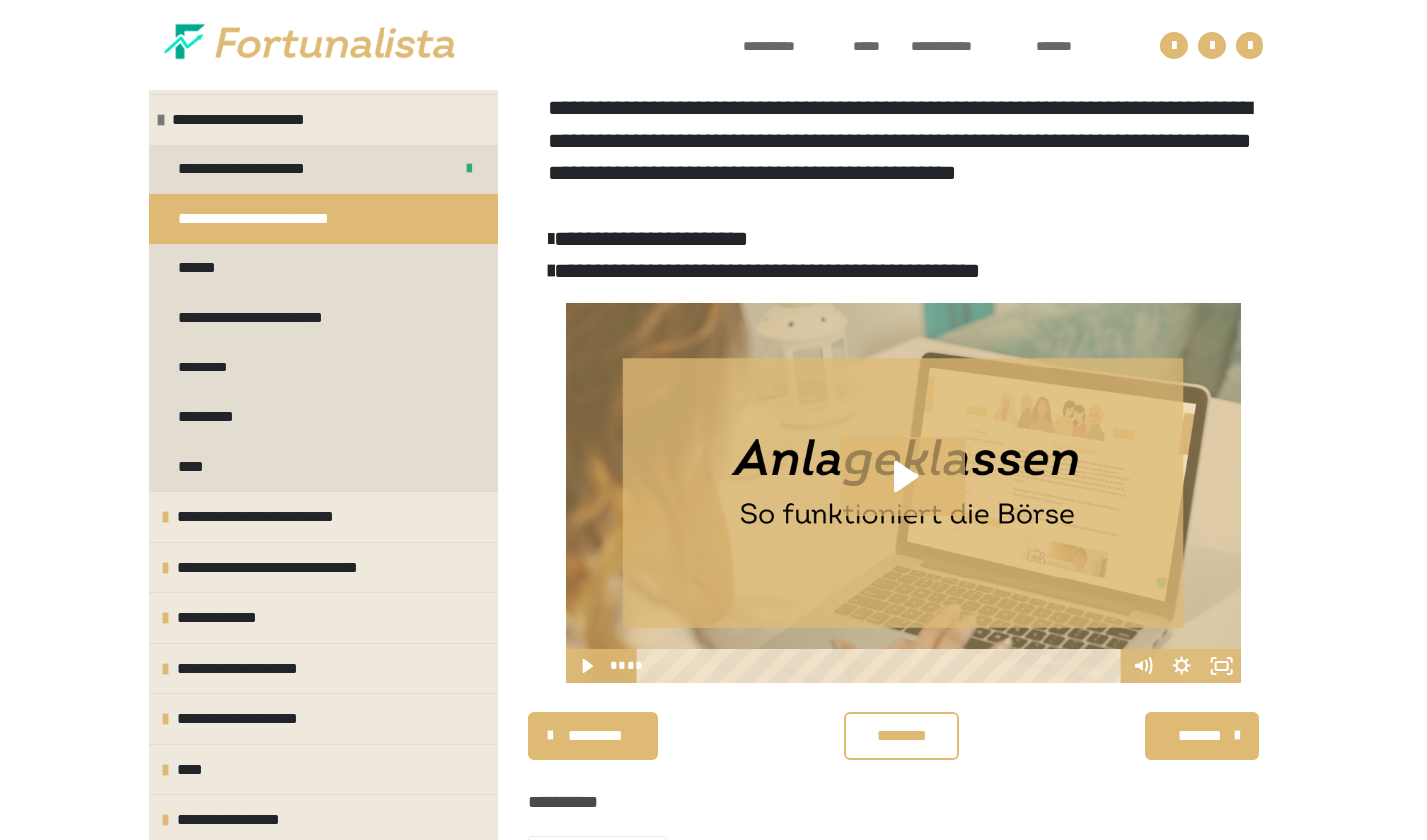 scroll, scrollTop: 397, scrollLeft: 0, axis: vertical 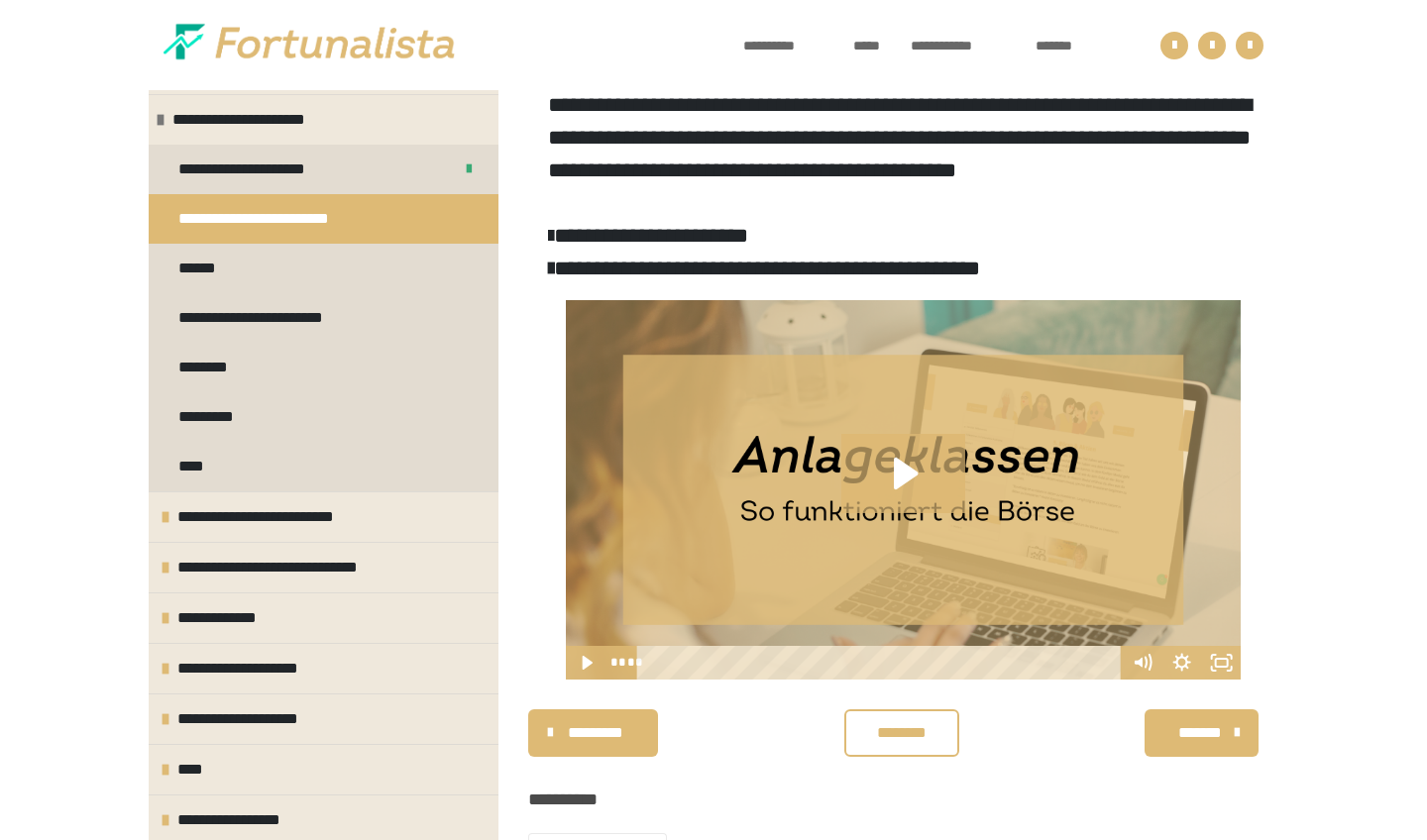 click on "********" at bounding box center [902, 733] 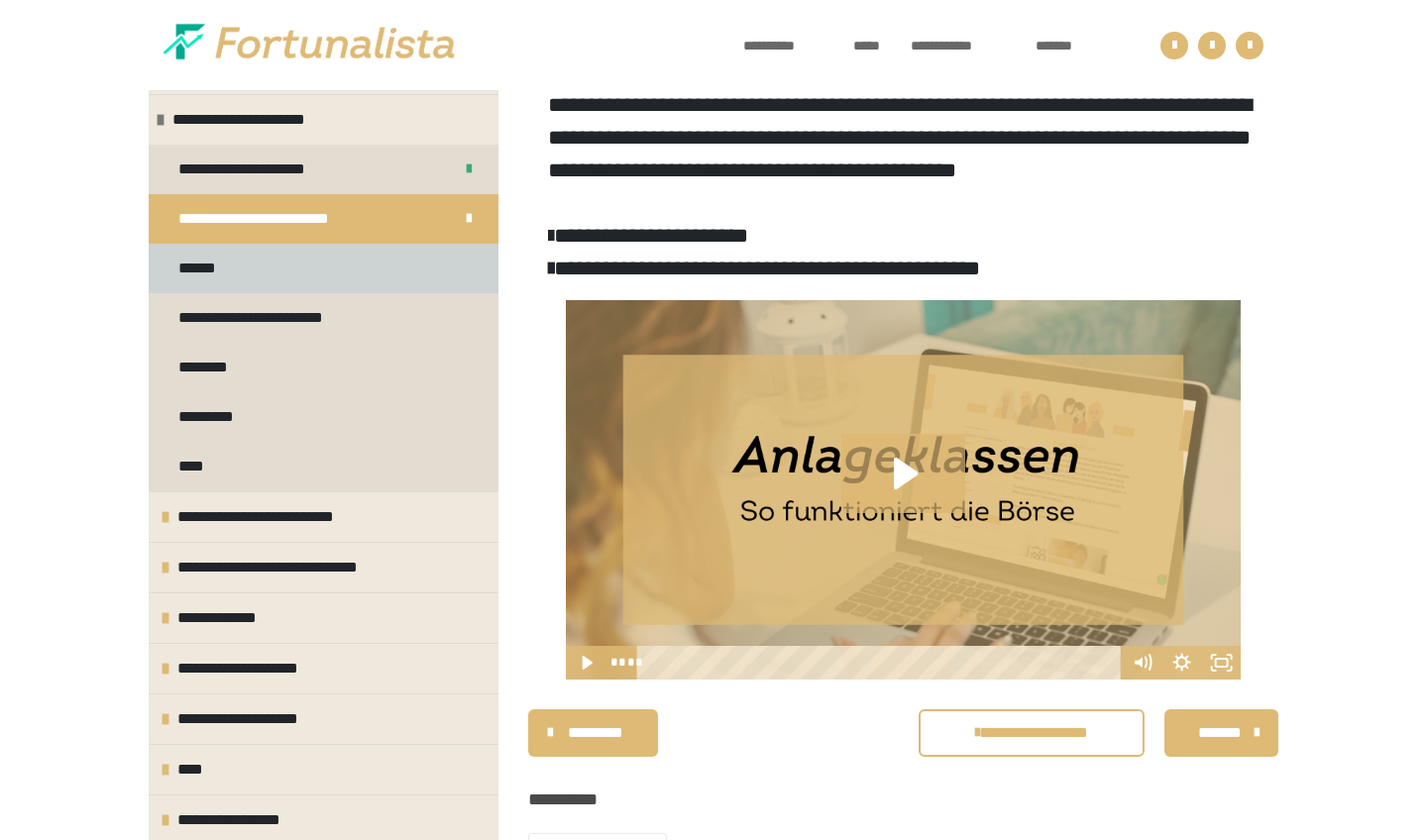 click on "******" at bounding box center [201, 268] 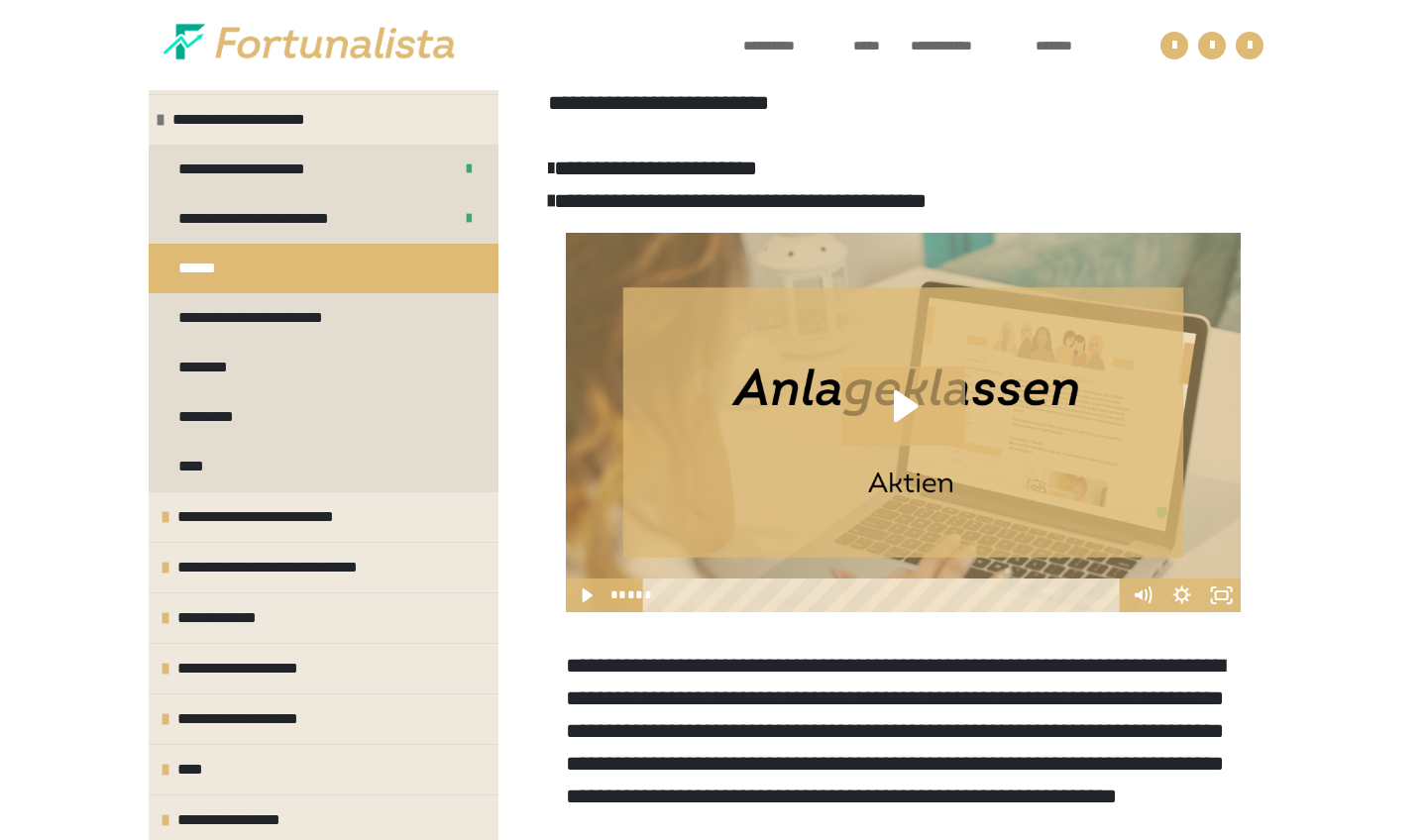 scroll, scrollTop: 635, scrollLeft: 0, axis: vertical 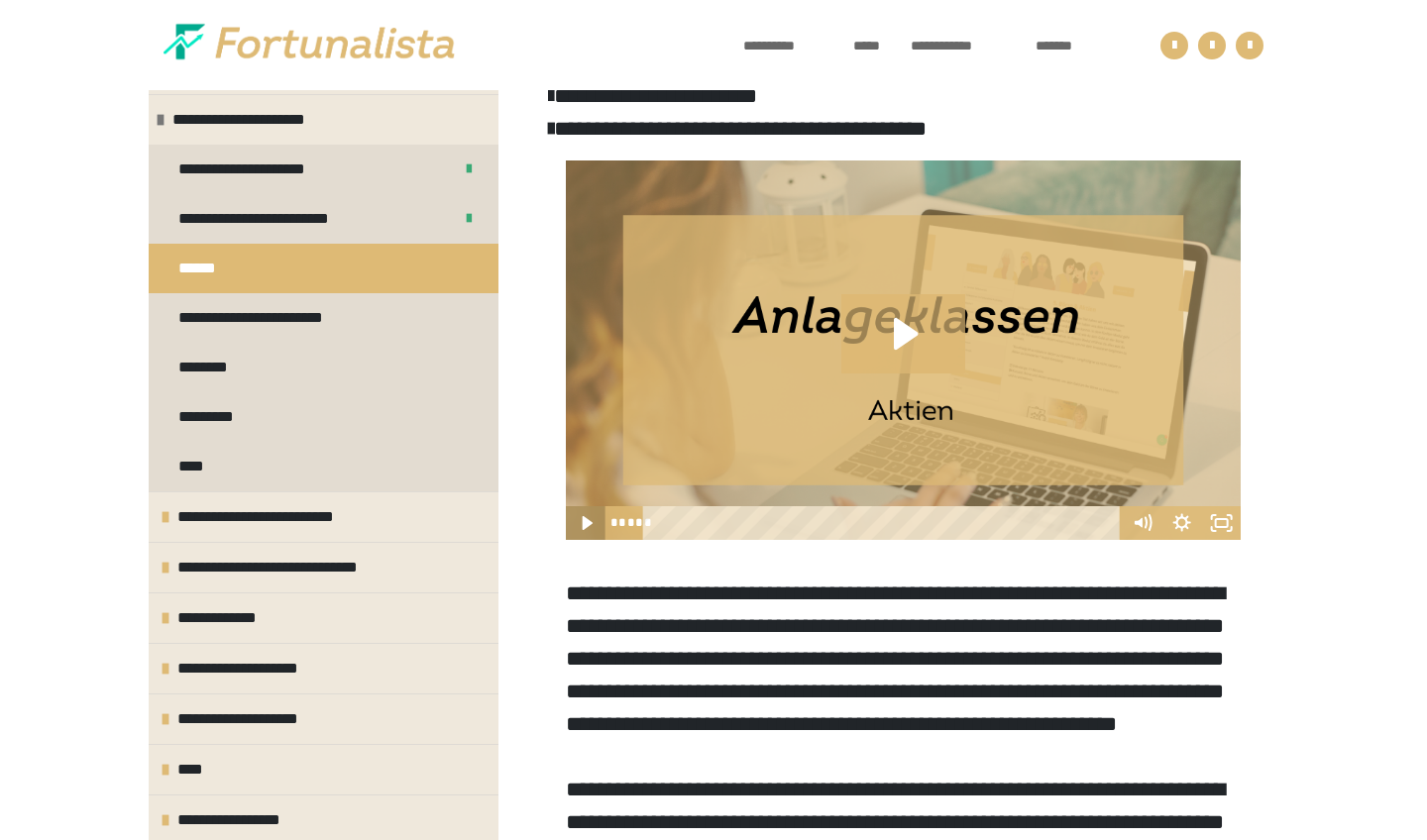 click 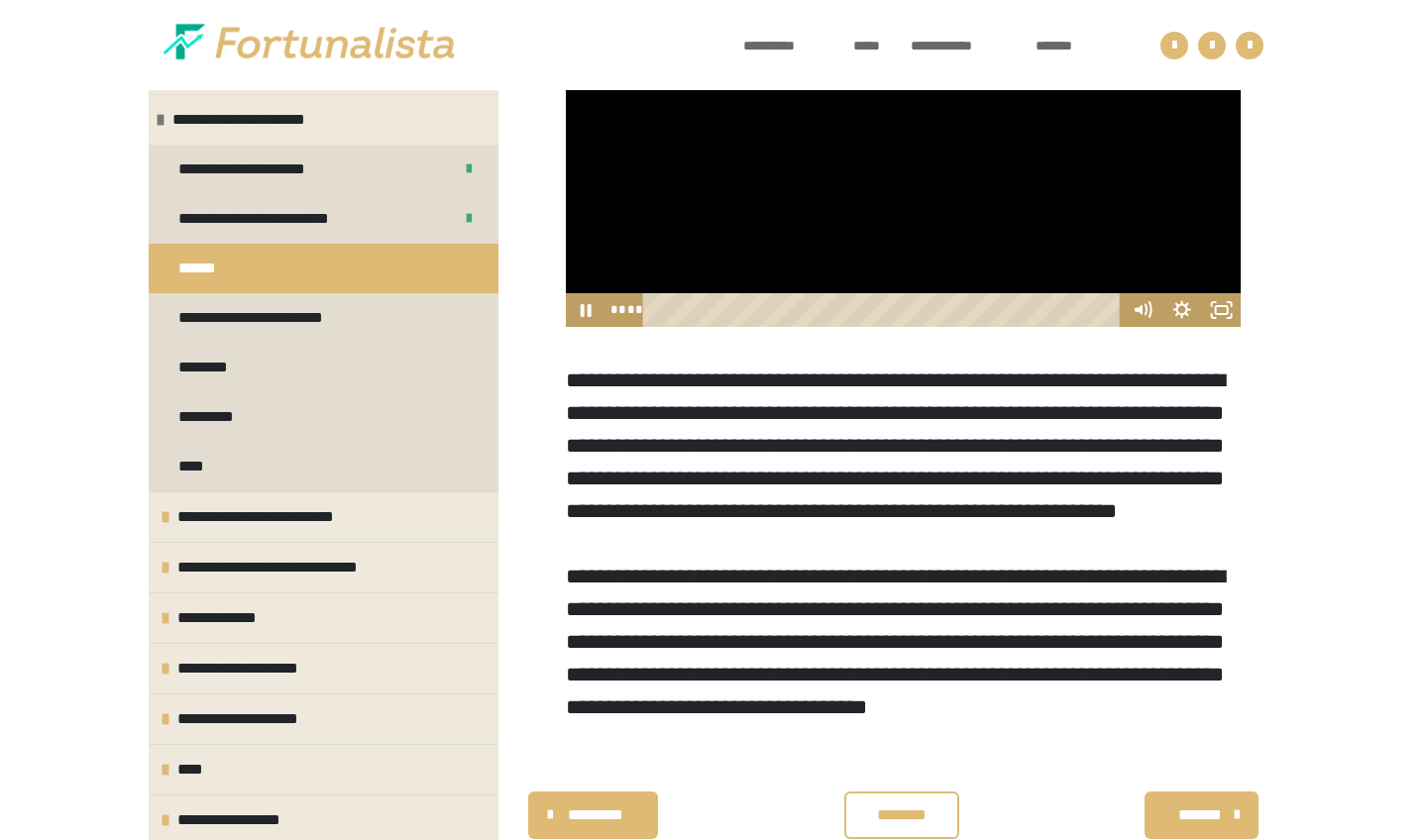 scroll, scrollTop: 851, scrollLeft: 0, axis: vertical 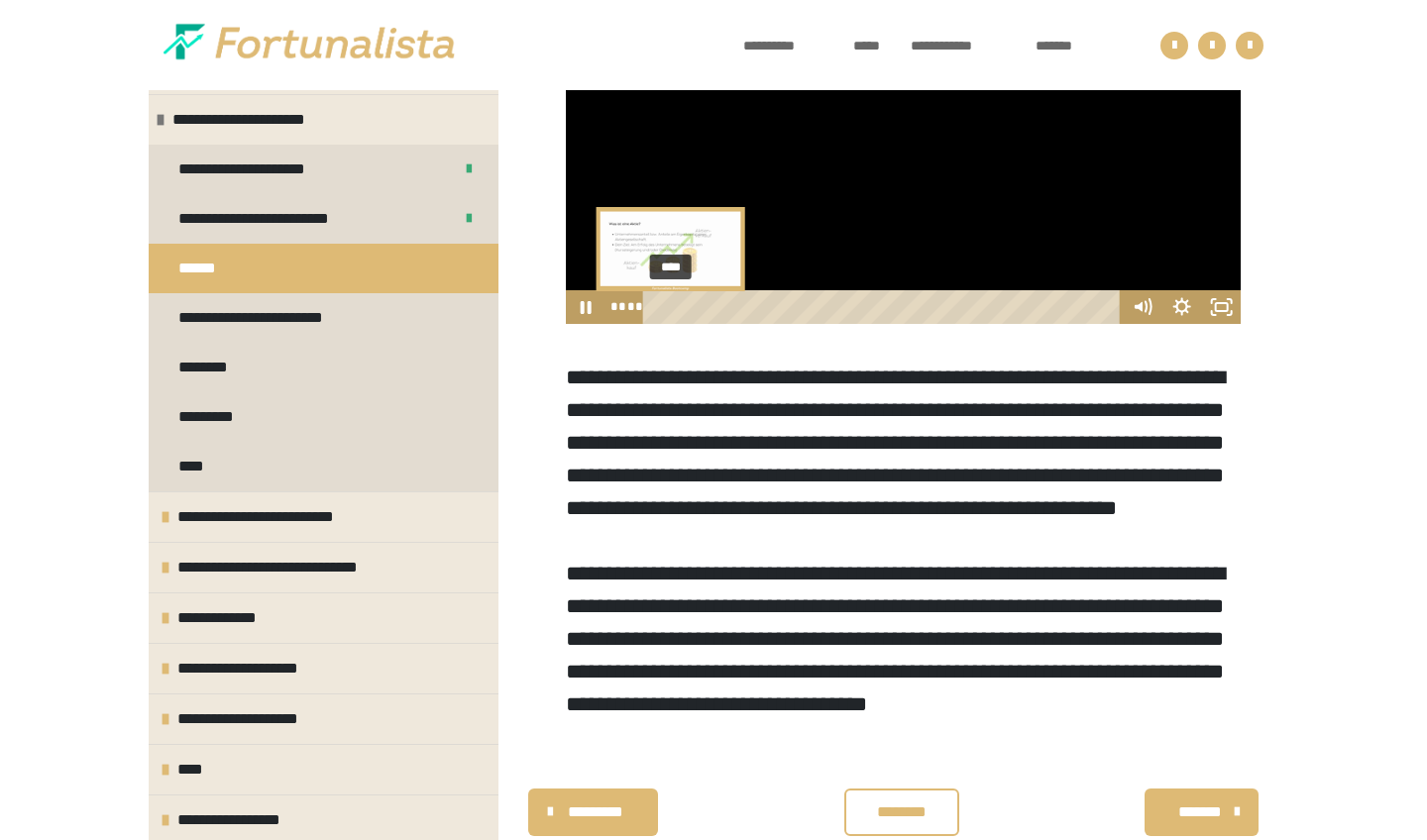 click at bounding box center (670, 307) 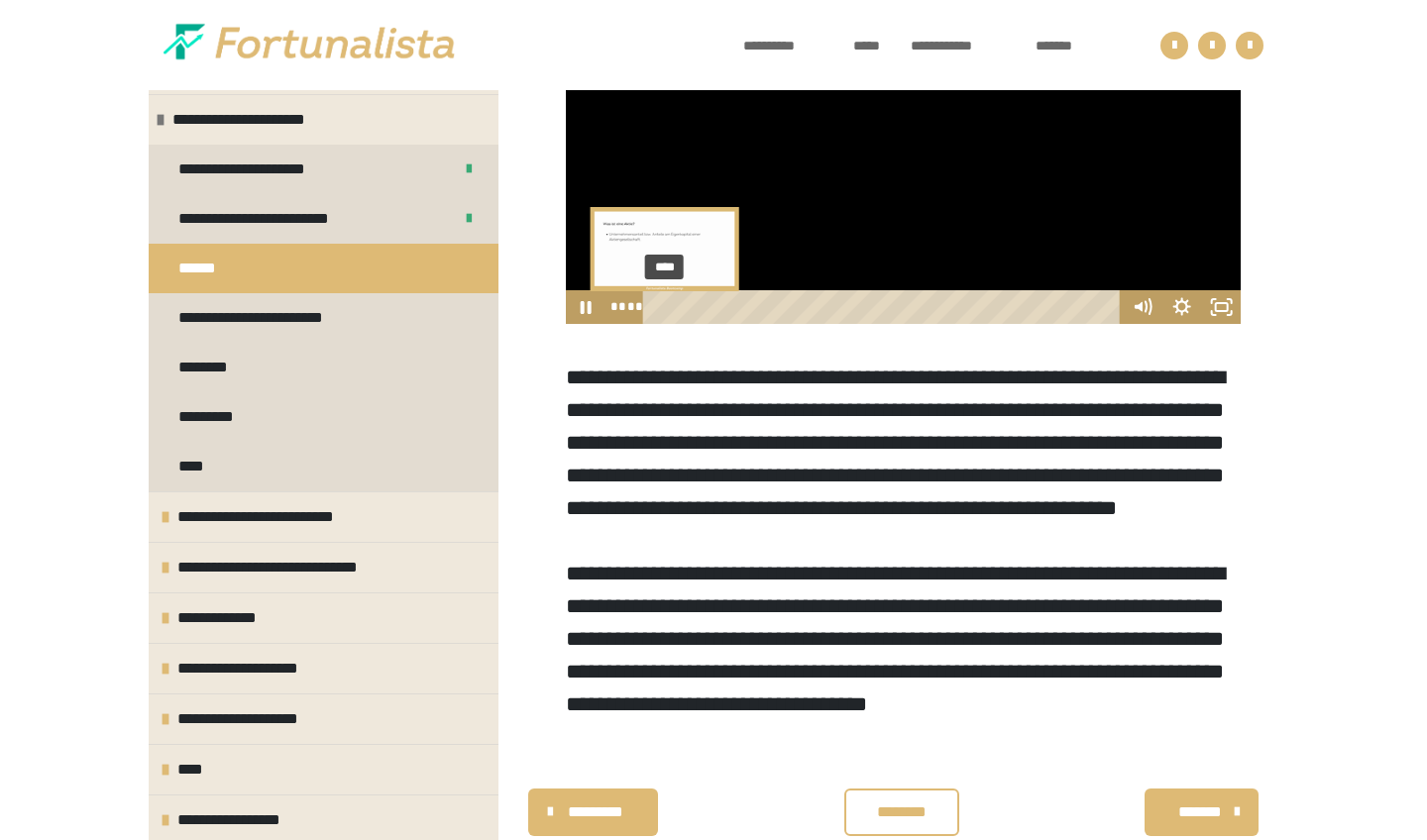 click at bounding box center (664, 307) 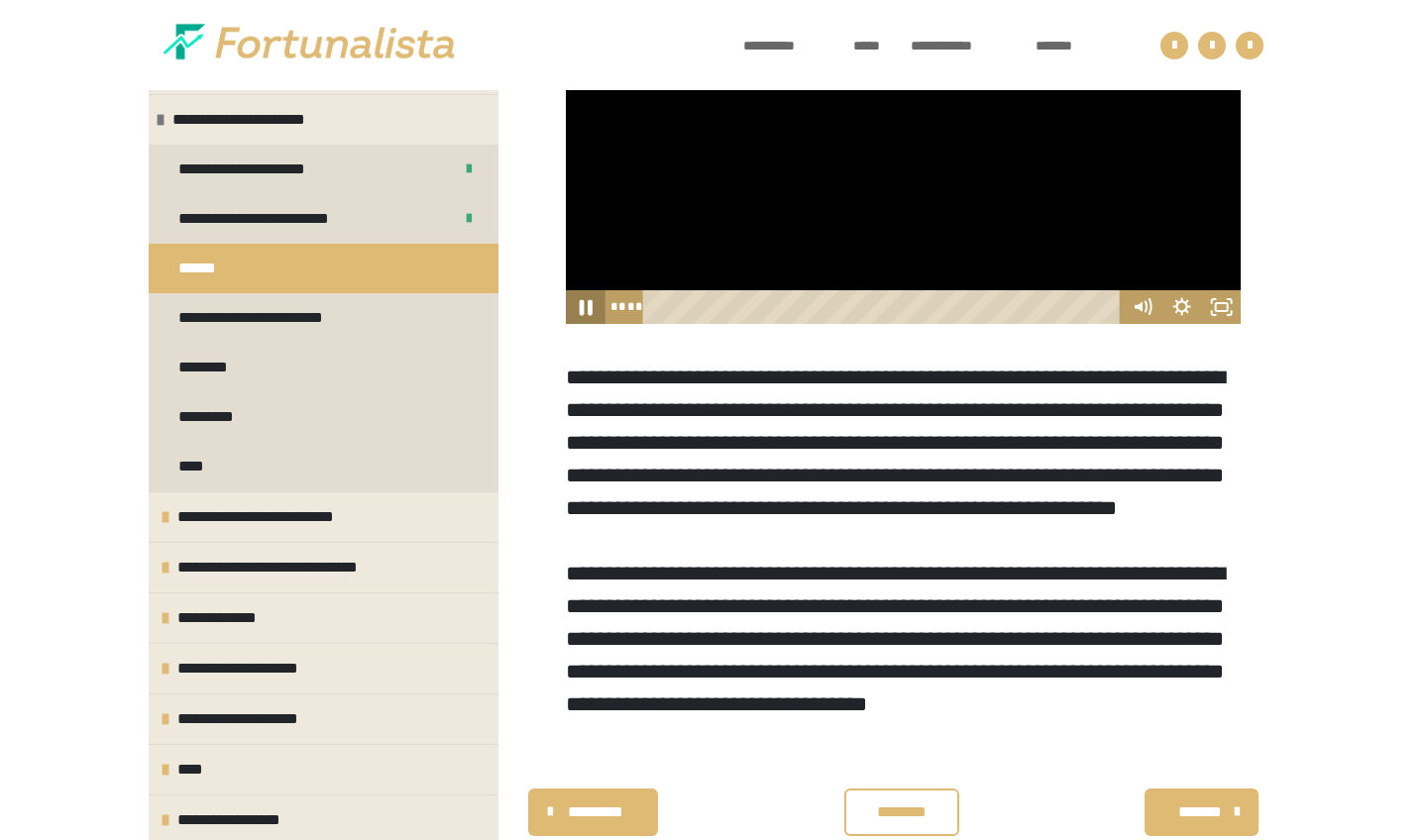 click 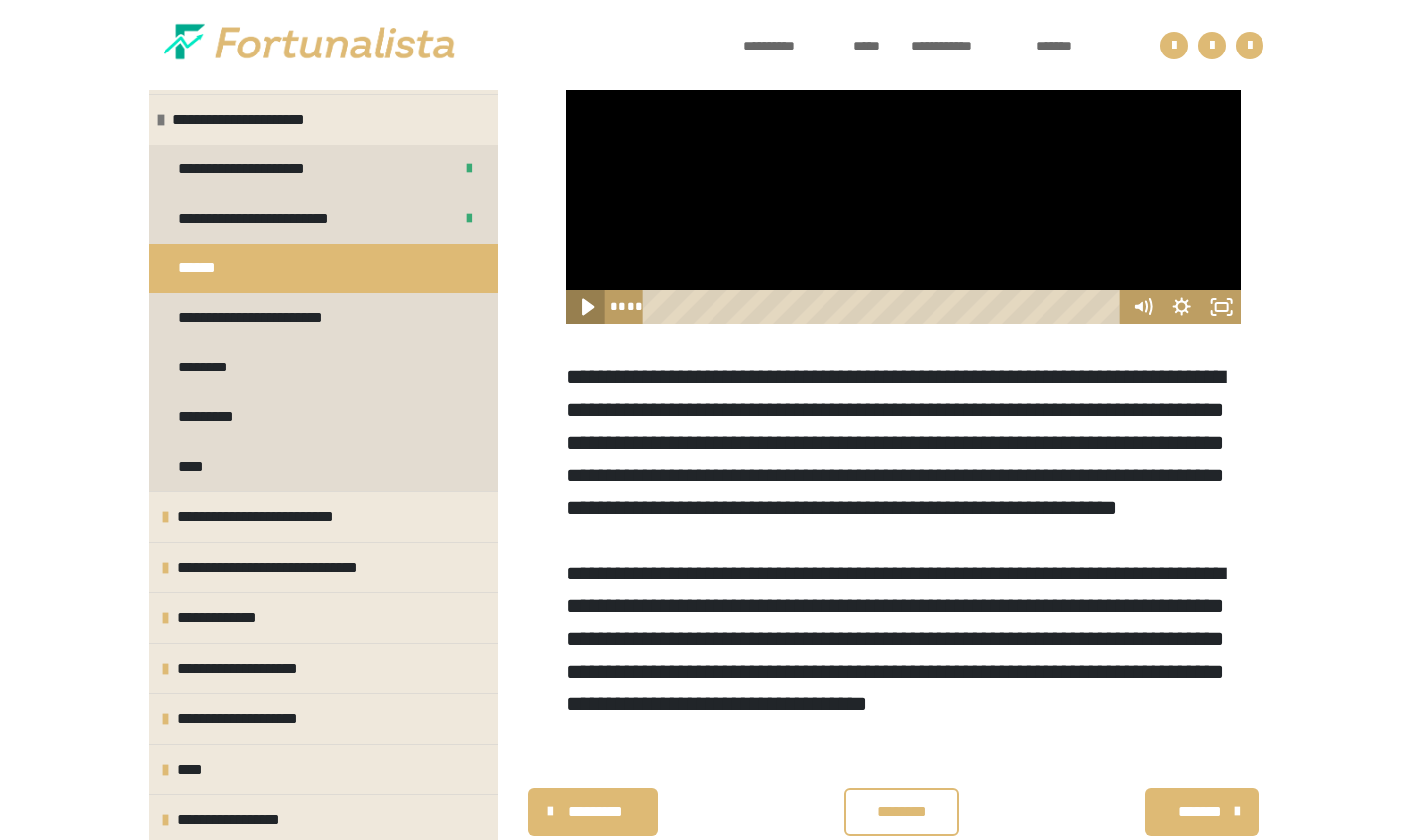 click 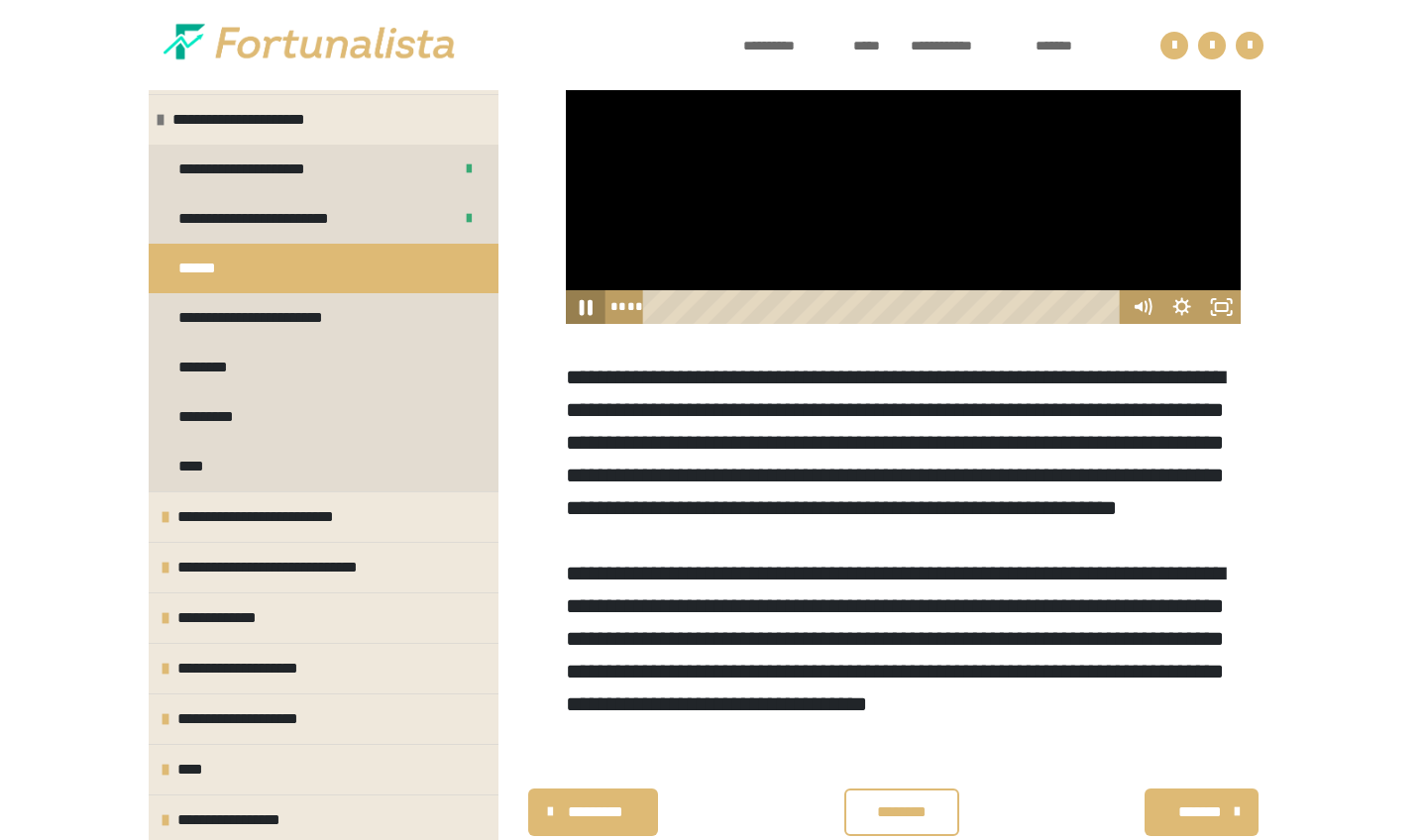 click 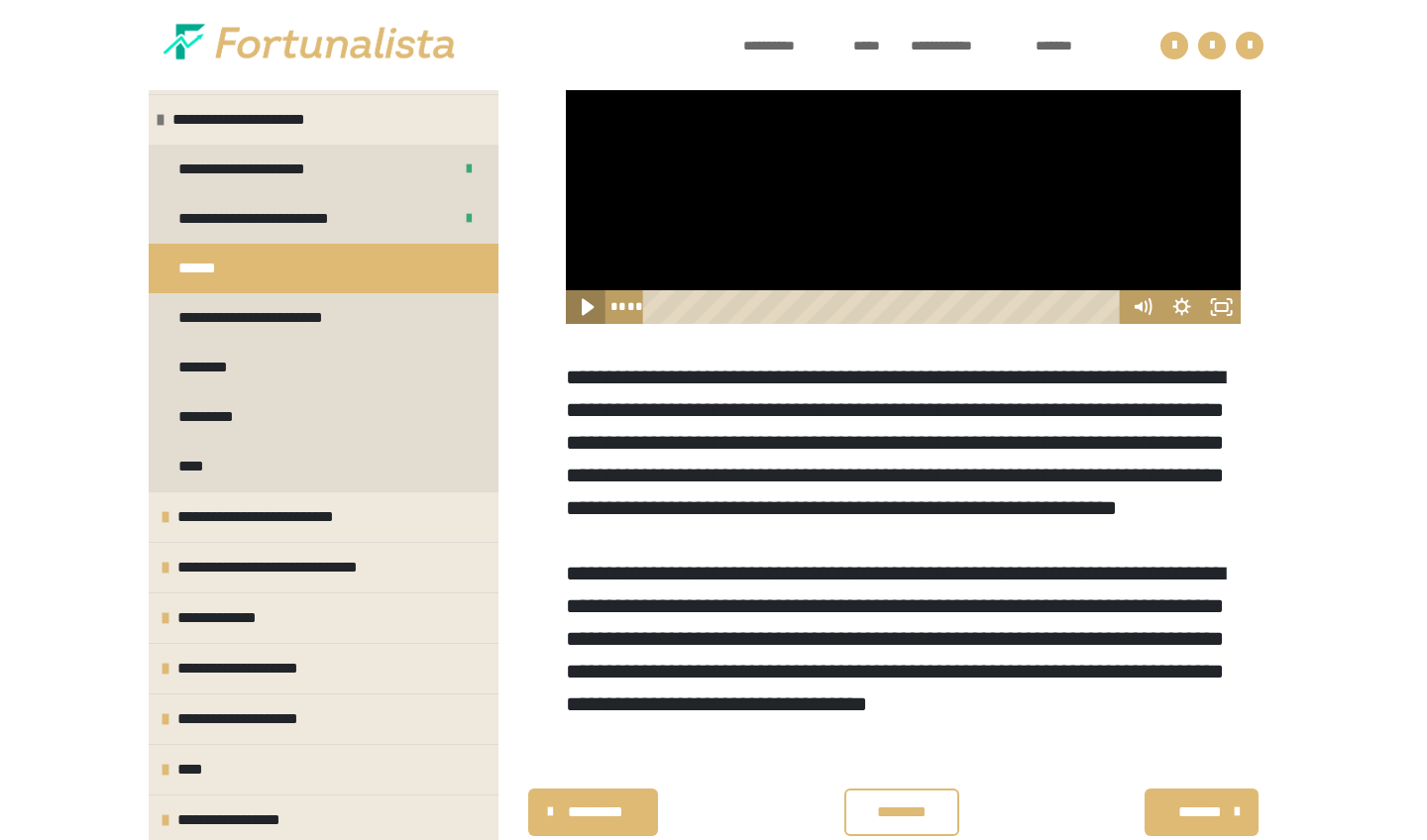 click 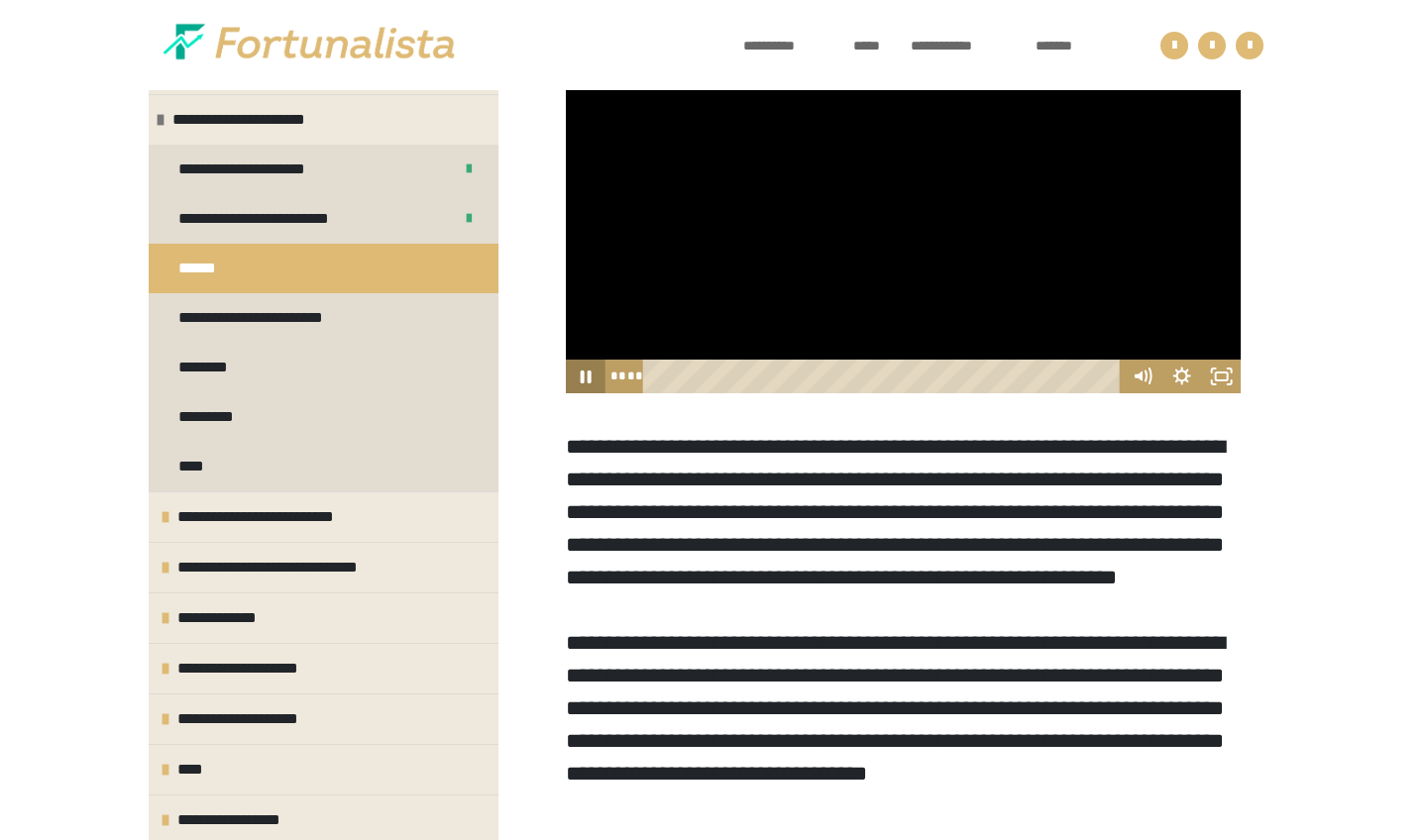 scroll, scrollTop: 773, scrollLeft: 0, axis: vertical 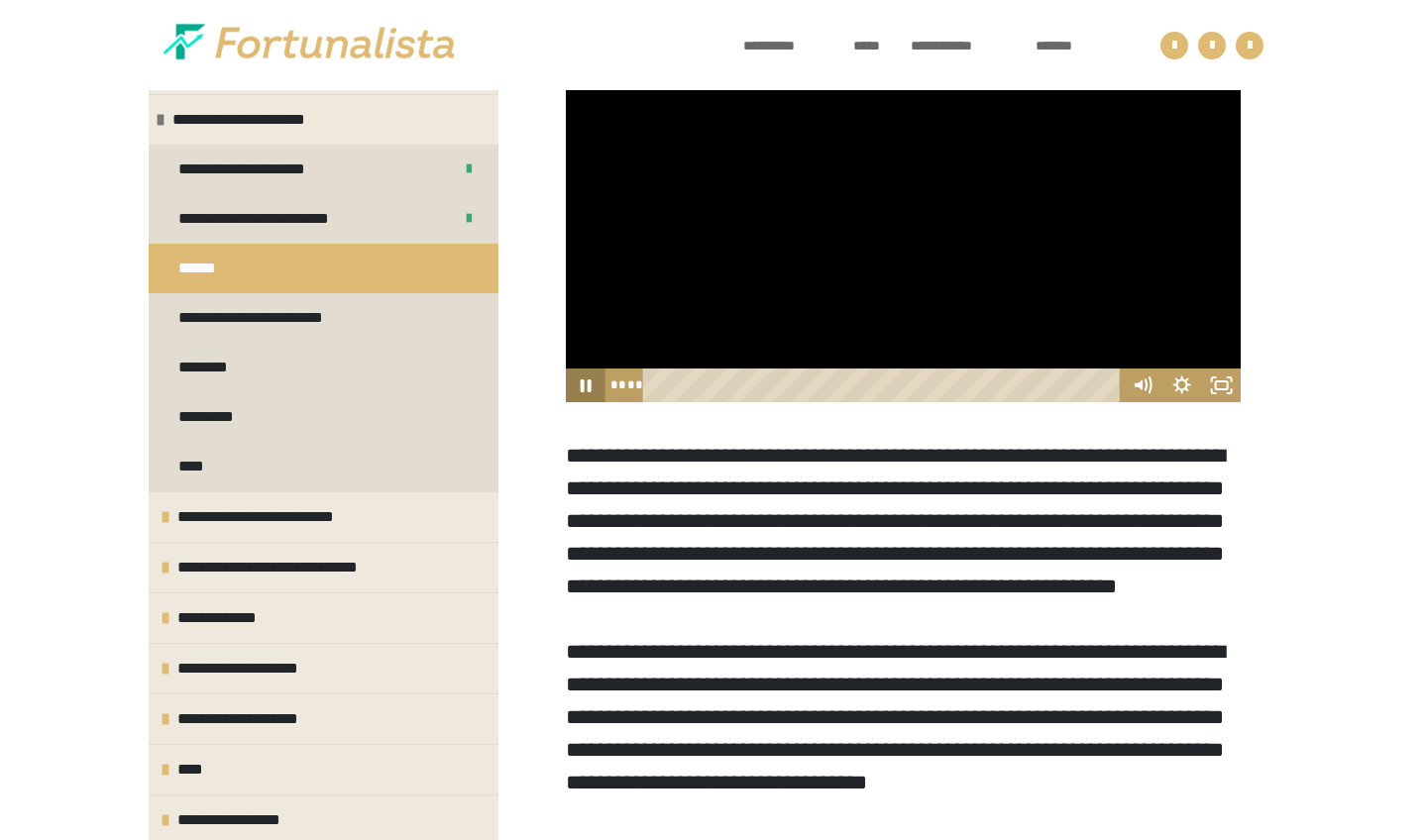 click 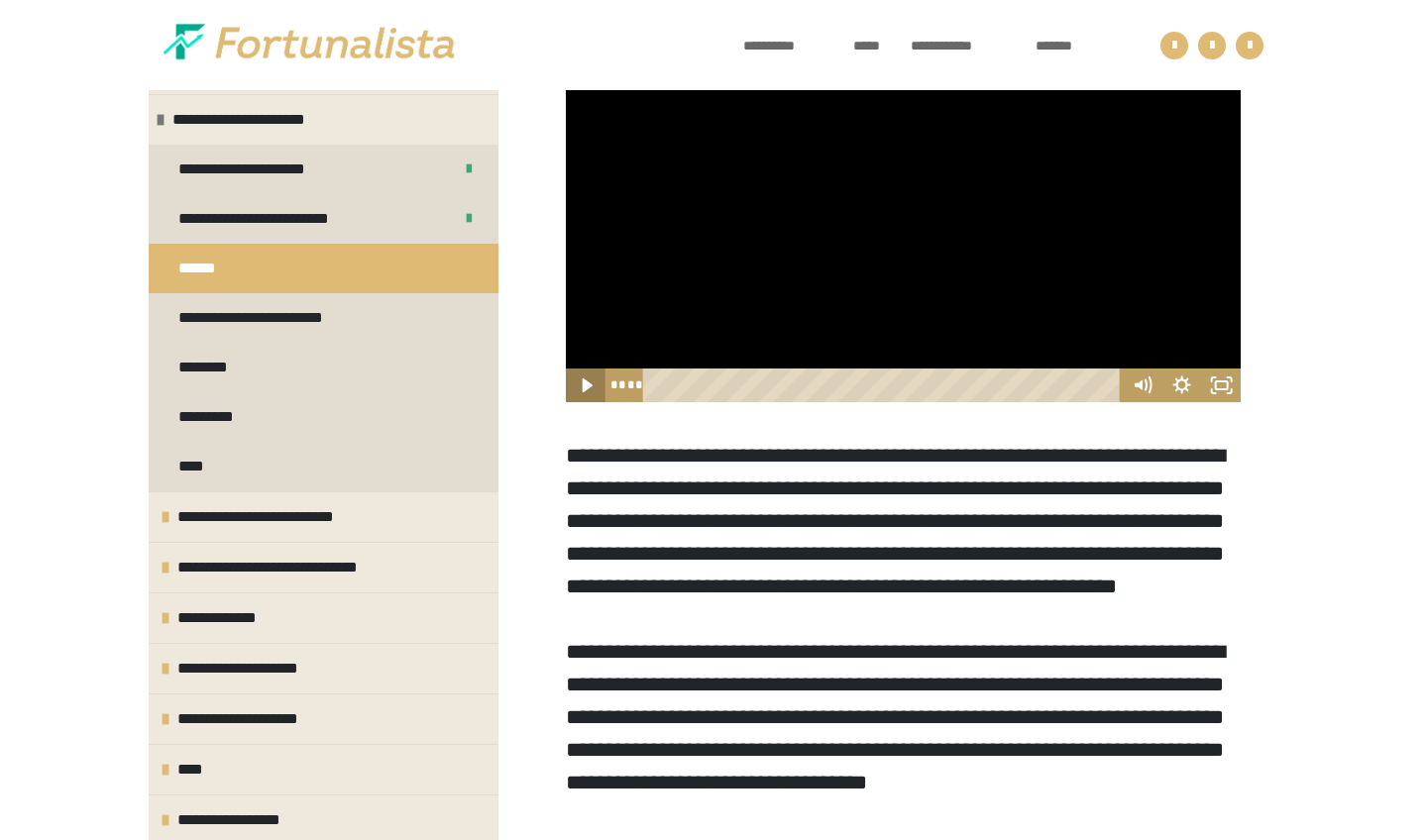 click 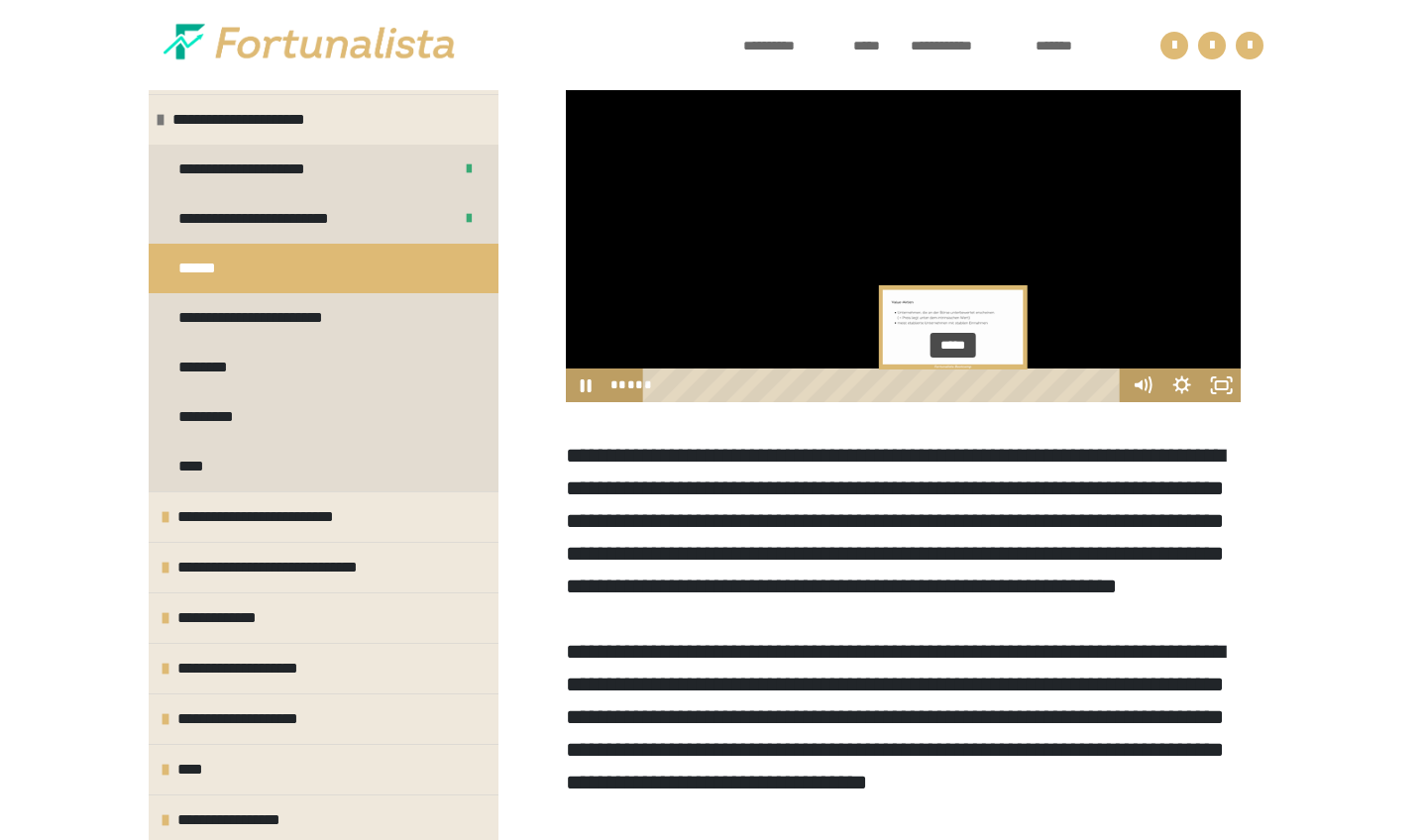 click at bounding box center (952, 385) 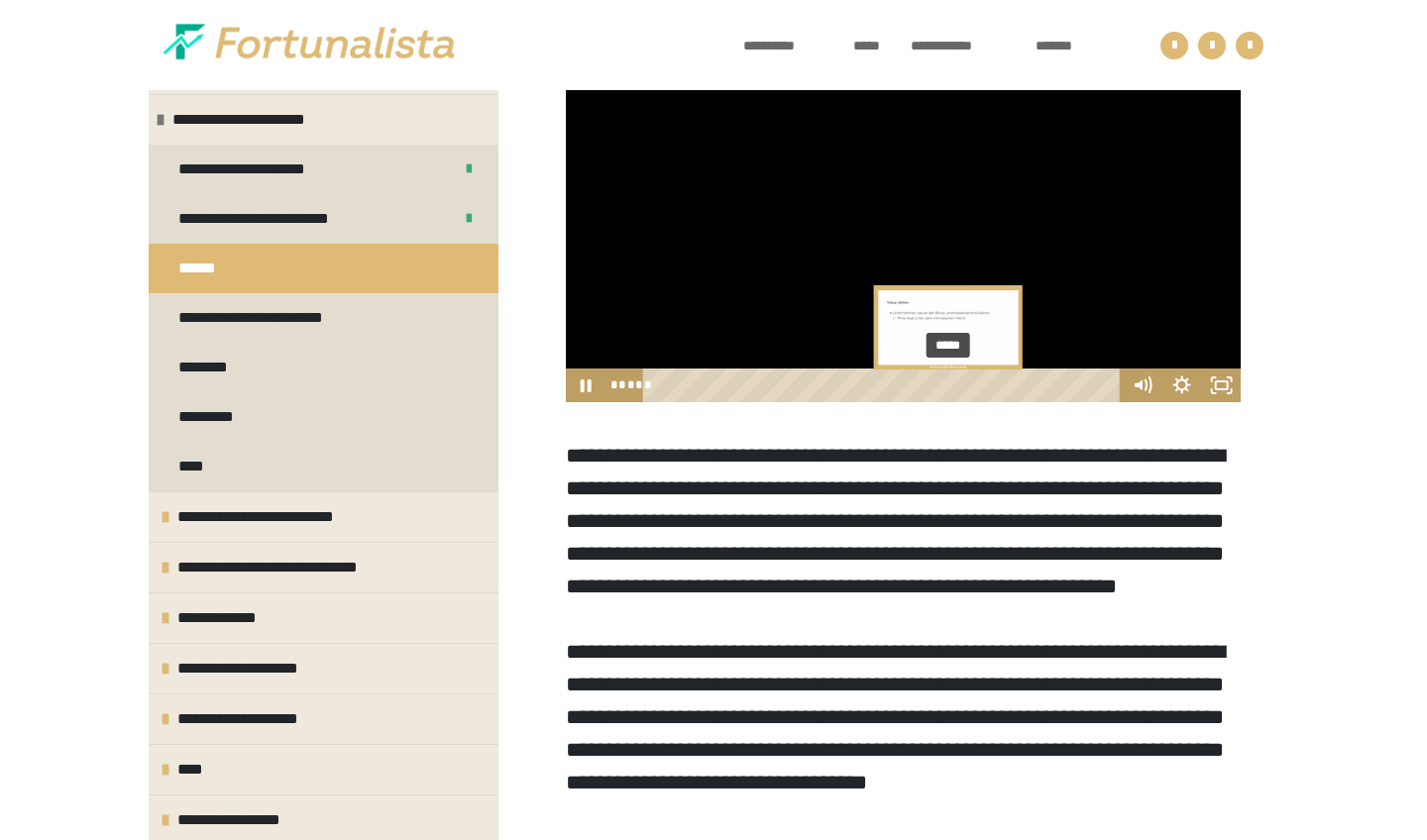 click at bounding box center (947, 385) 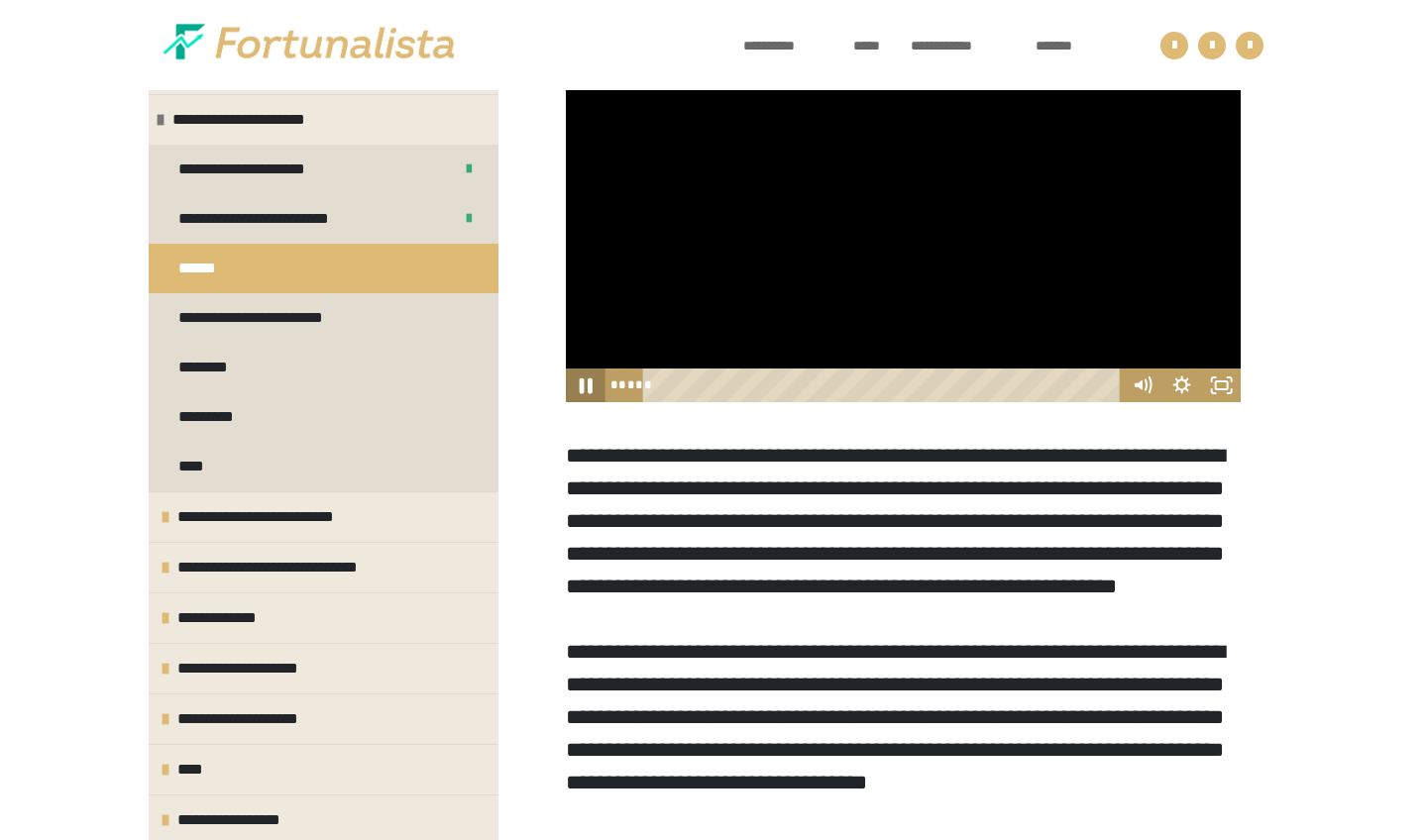 click 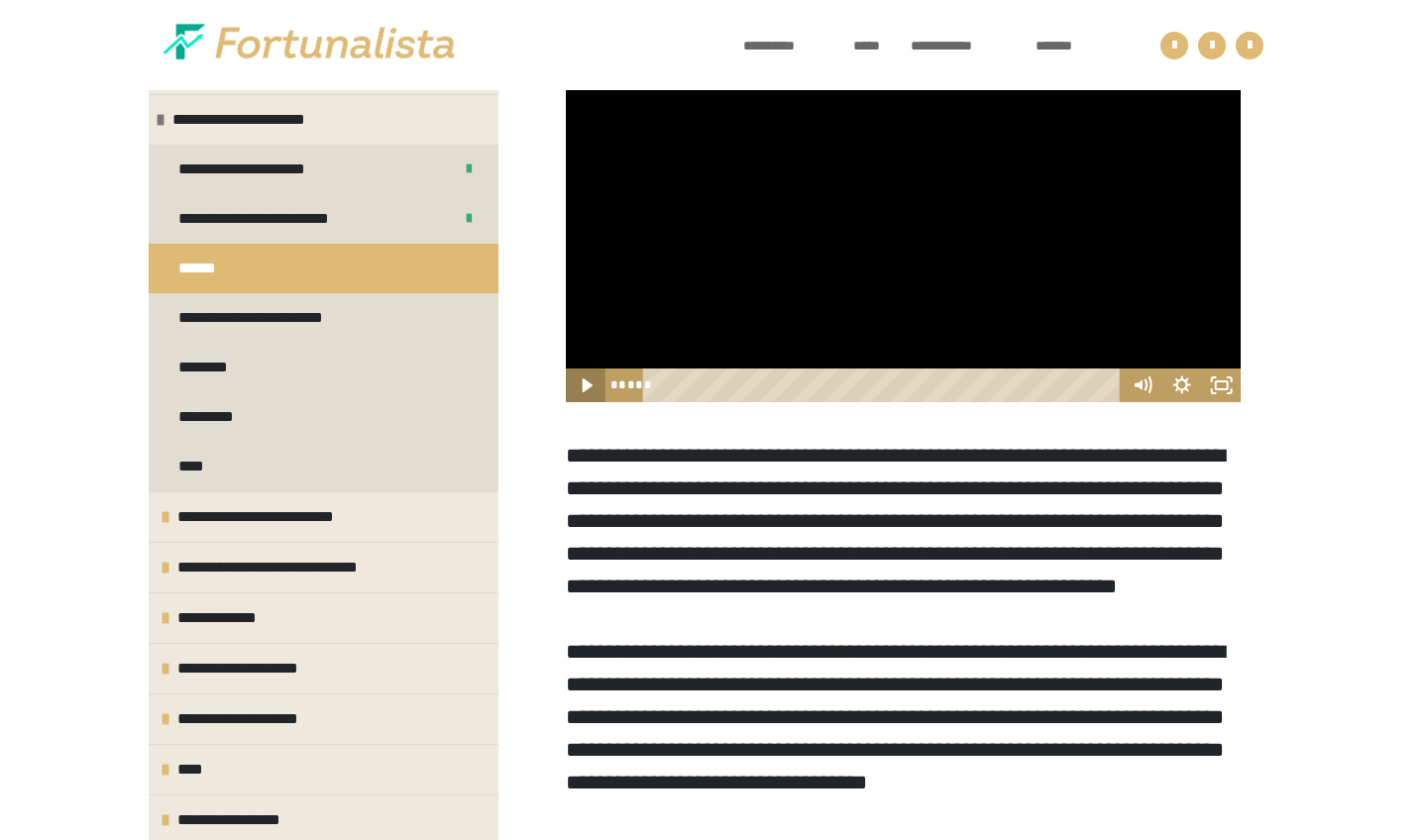 click 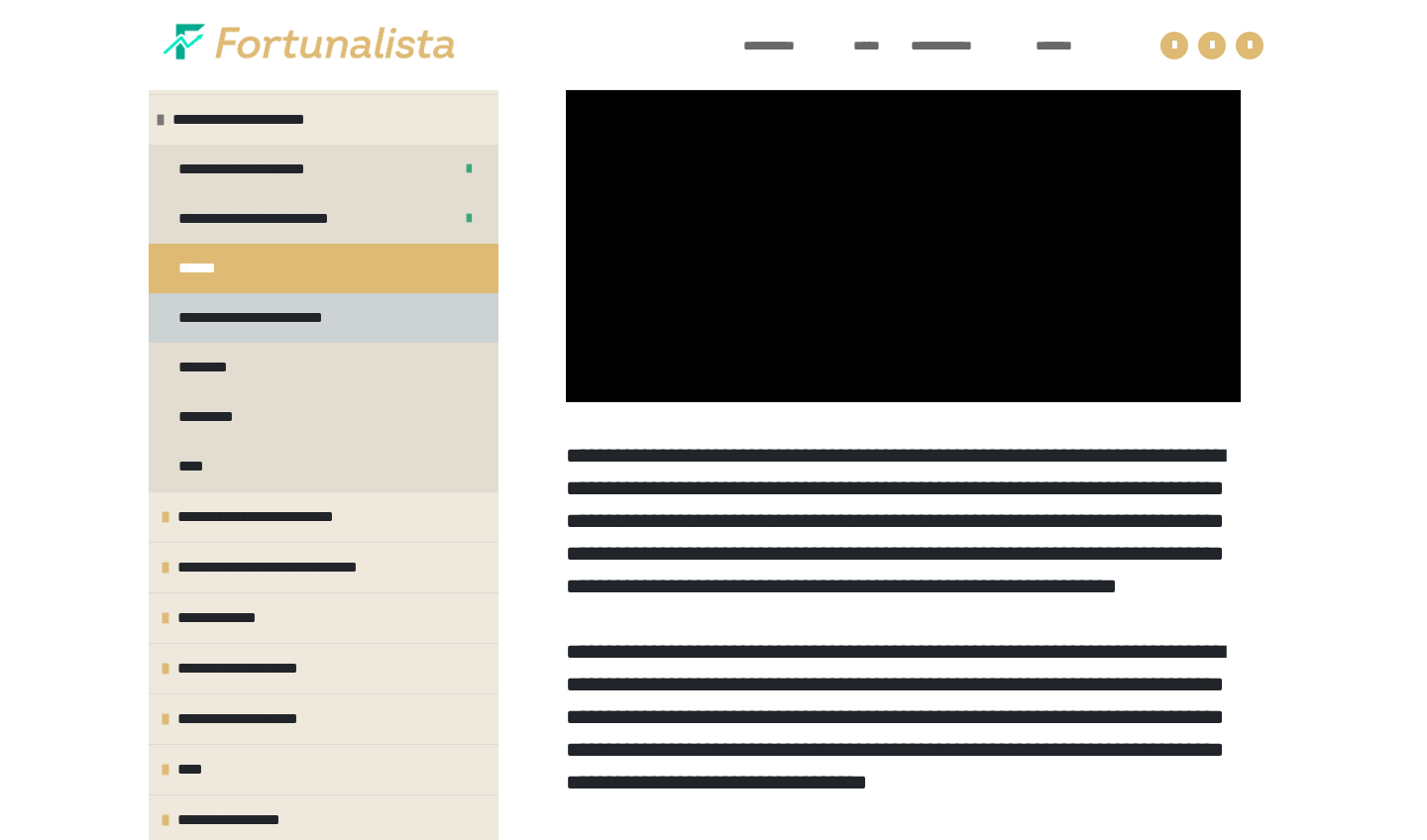 click on "**********" at bounding box center (271, 318) 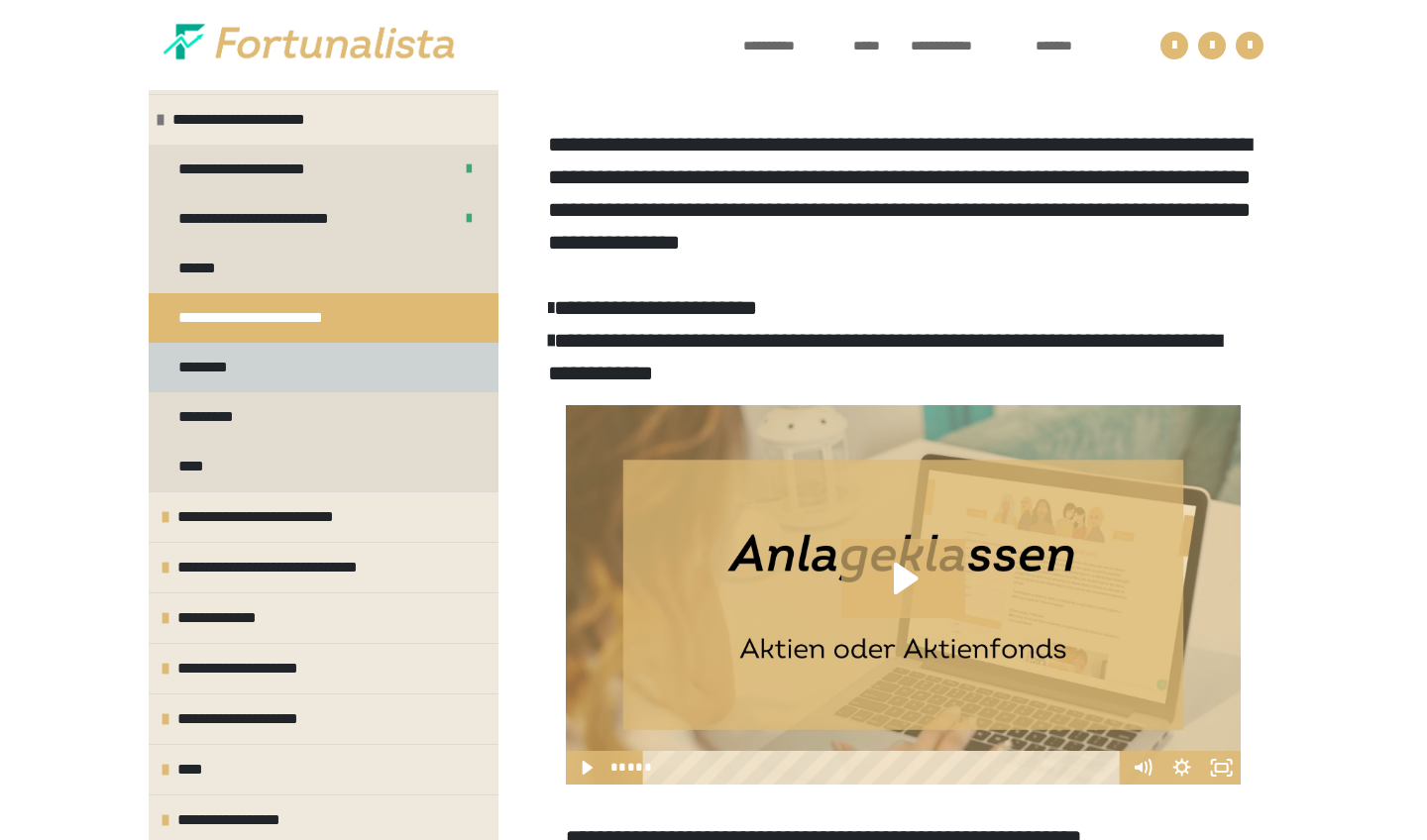 click on "********" at bounding box center [211, 368] 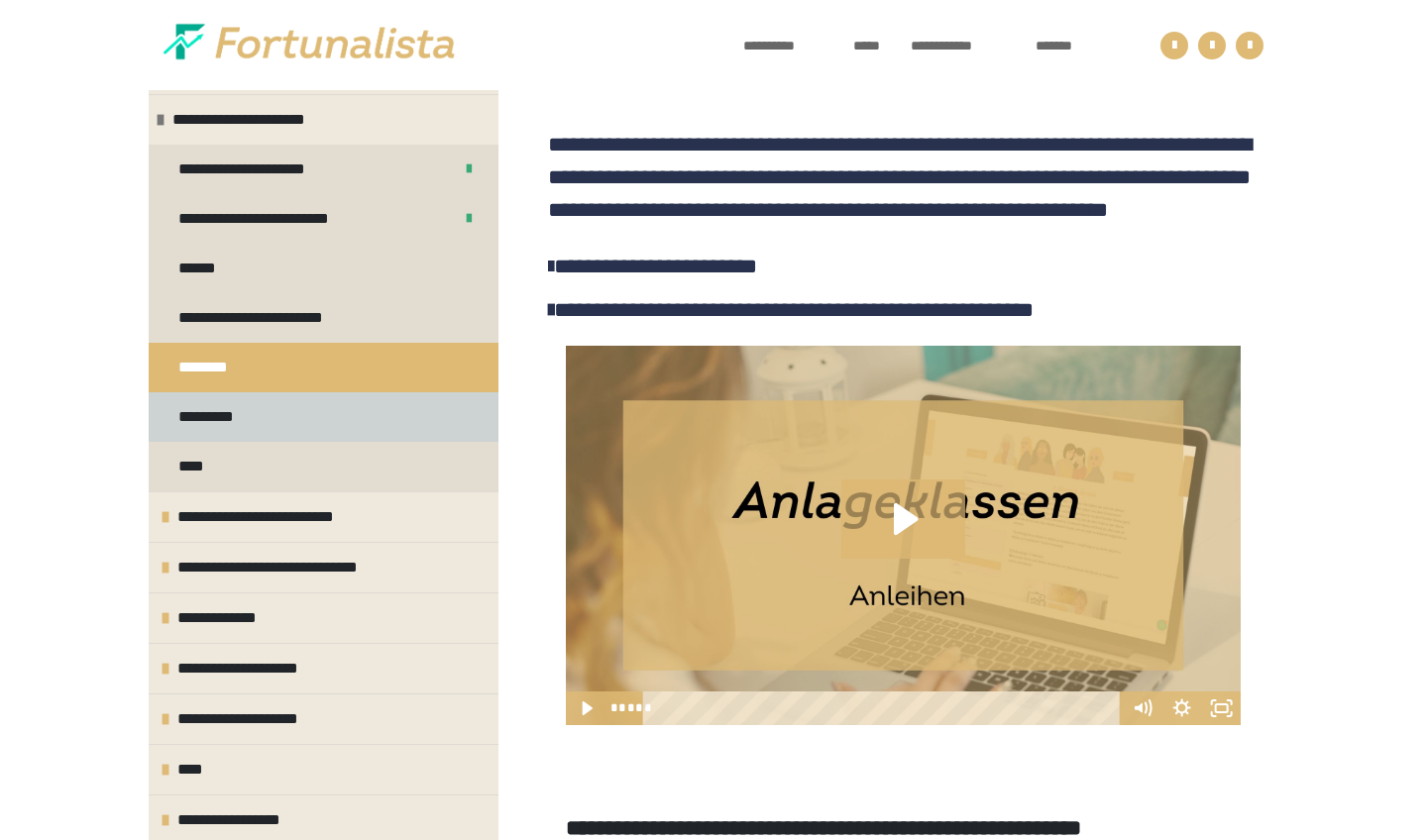 click on "*********" at bounding box center [214, 417] 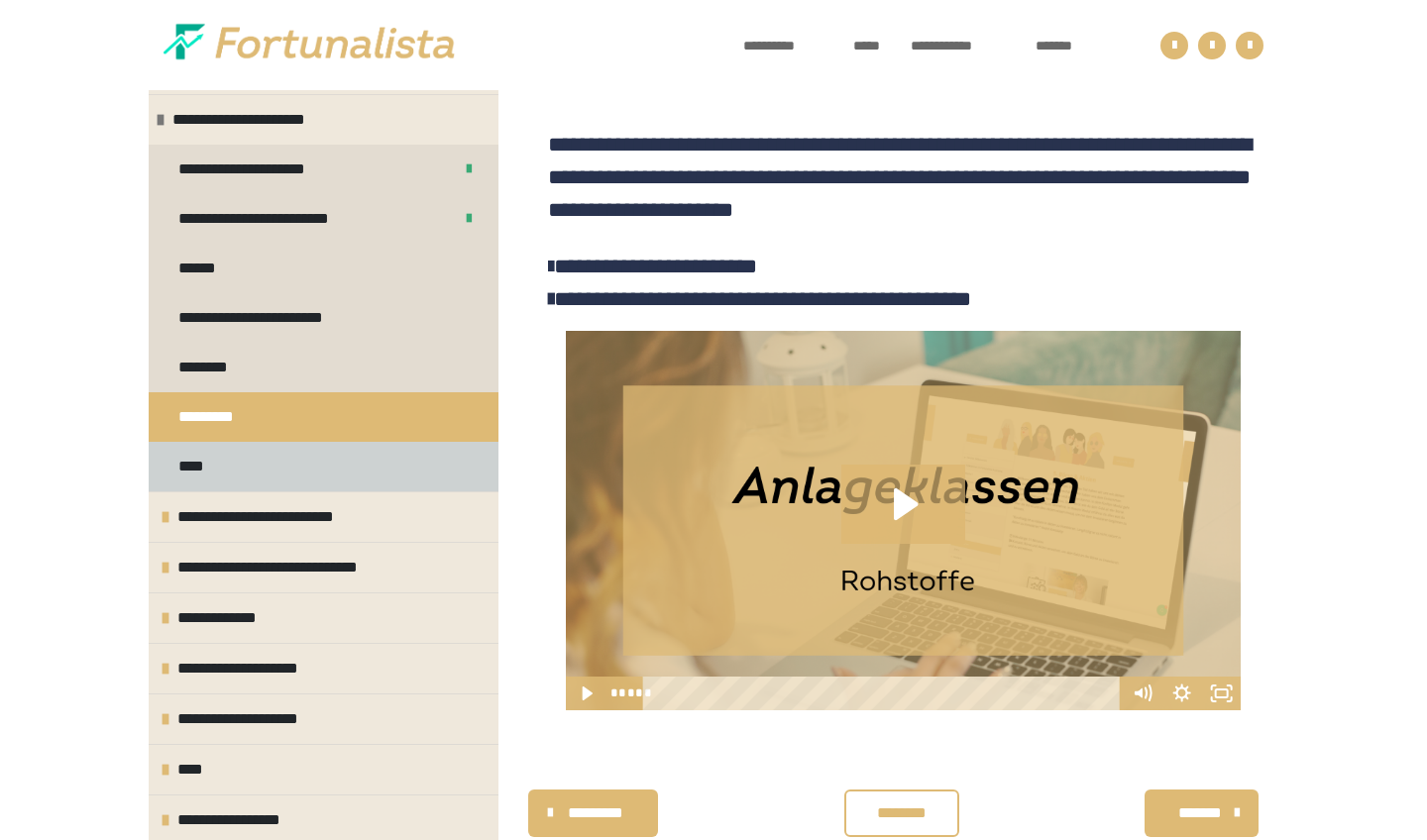 click on "****" at bounding box center (195, 467) 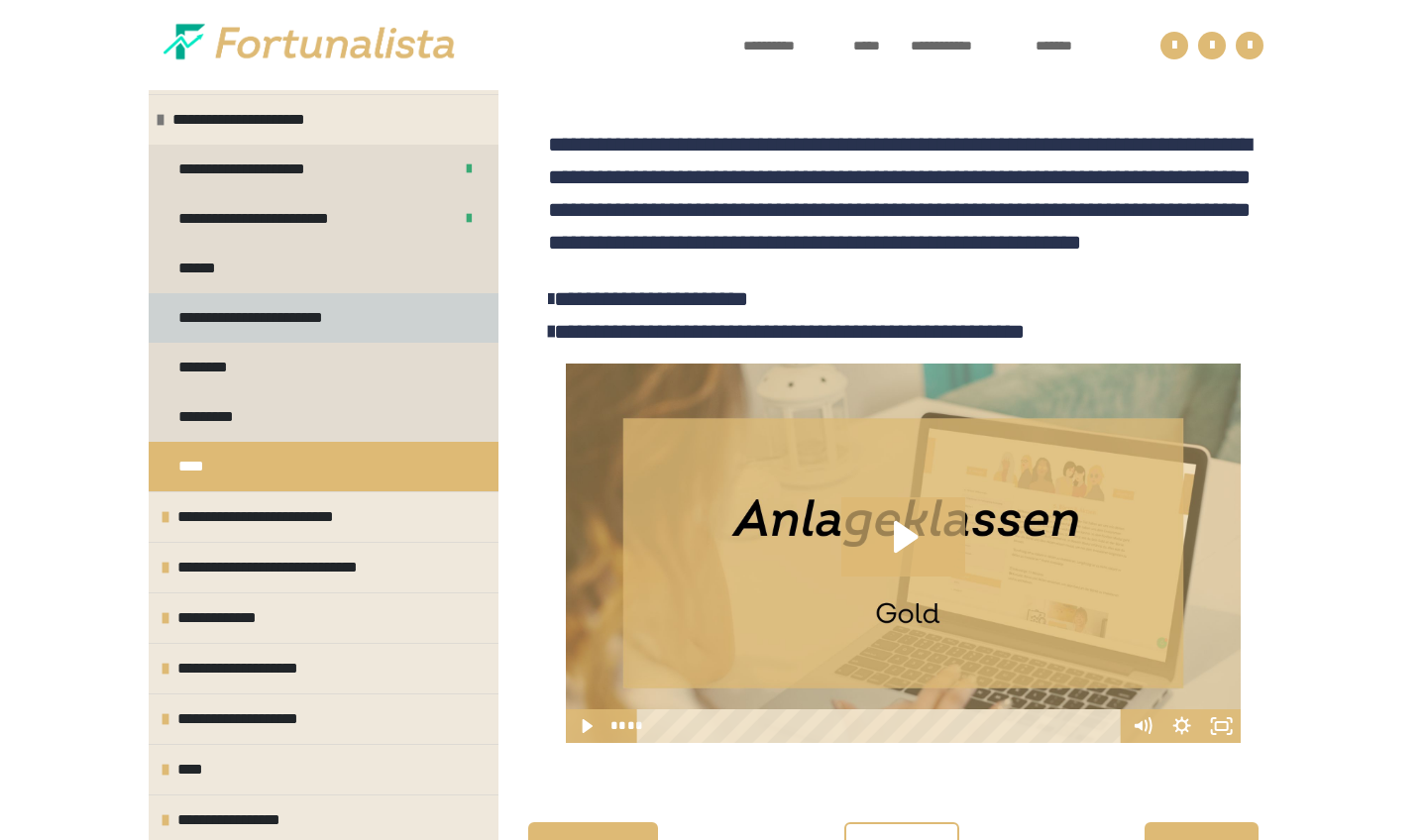 click on "**********" at bounding box center [271, 318] 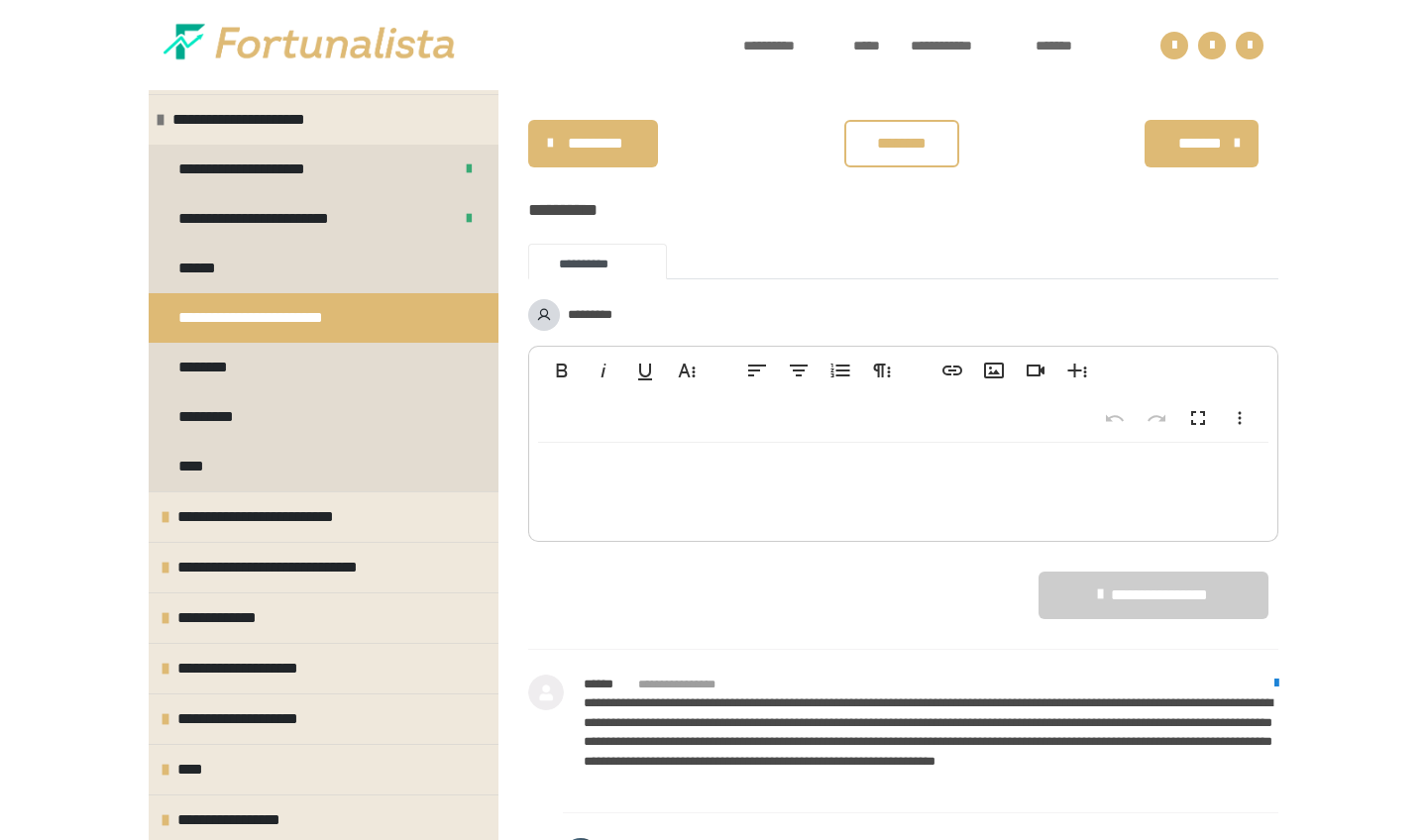 scroll, scrollTop: 3044, scrollLeft: 0, axis: vertical 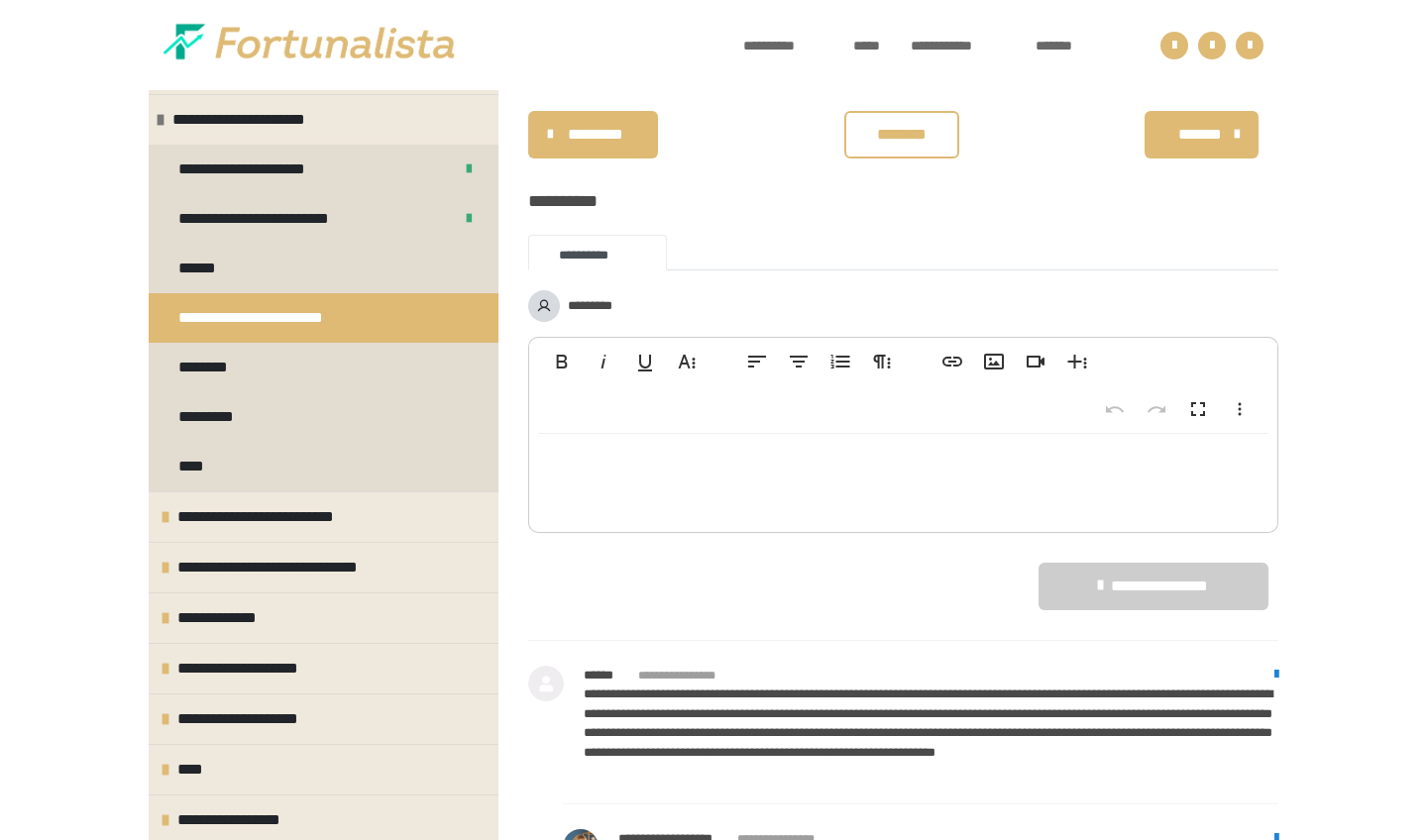 click on "********" at bounding box center (902, 135) 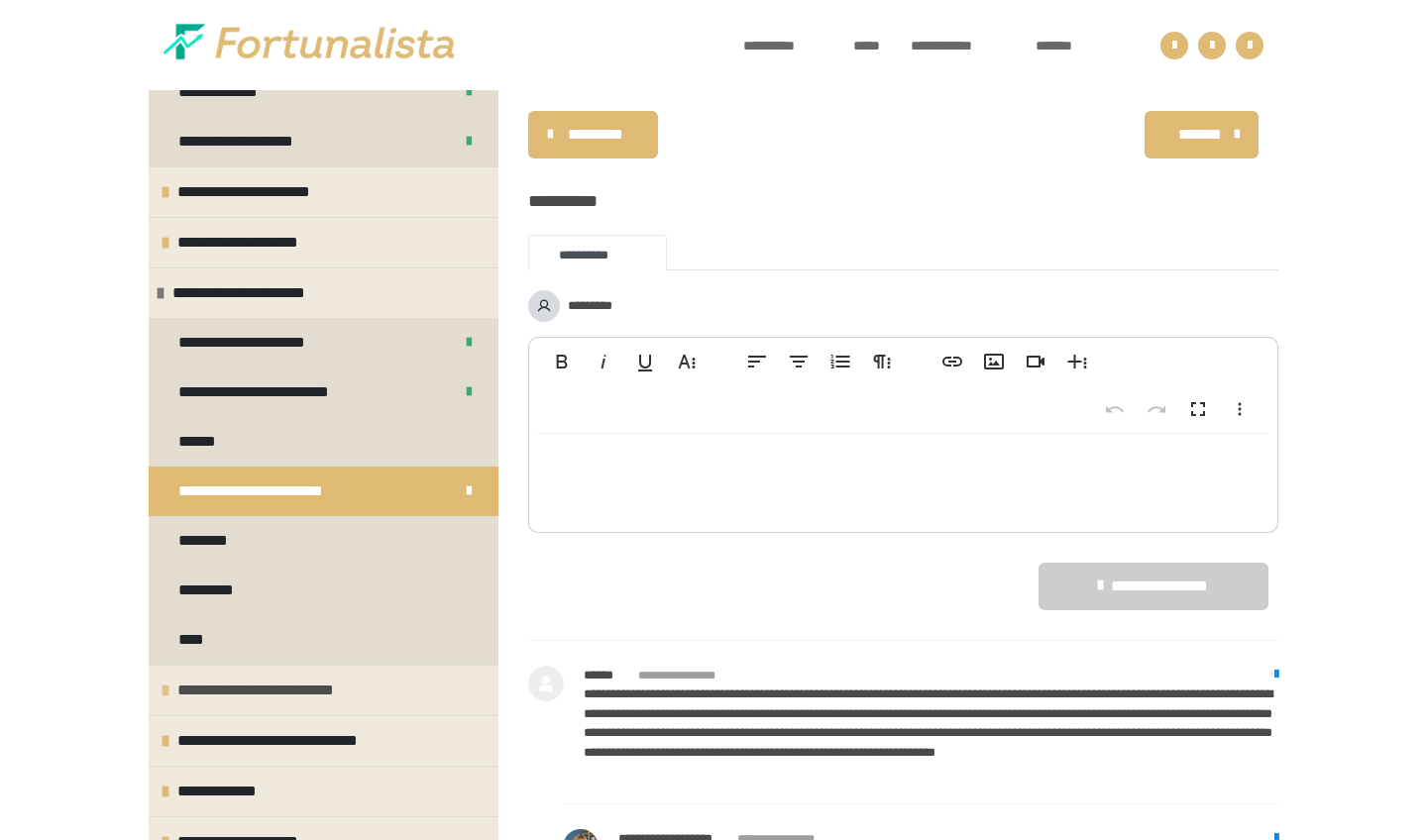 scroll, scrollTop: 202, scrollLeft: 0, axis: vertical 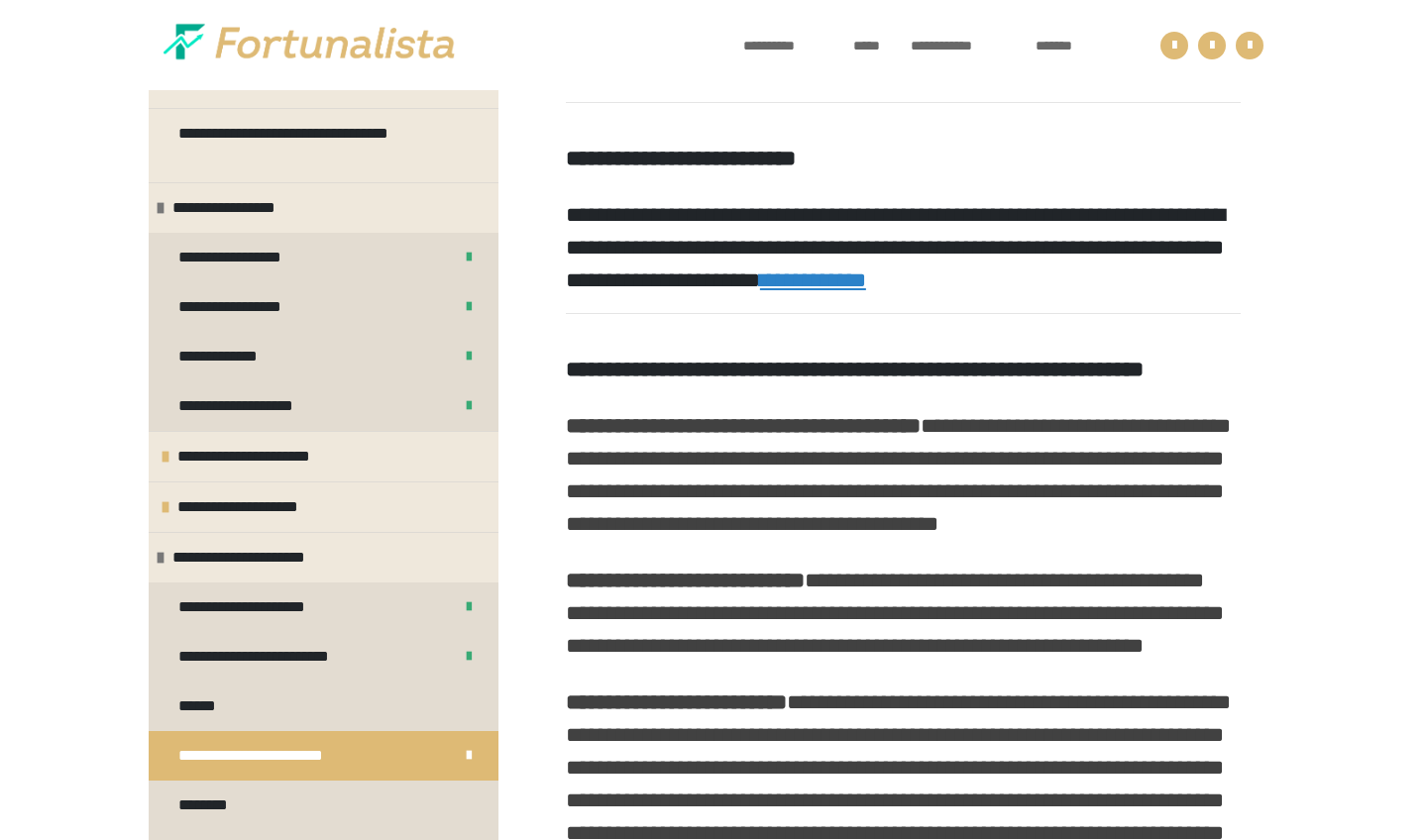click on "**********" at bounding box center [813, 280] 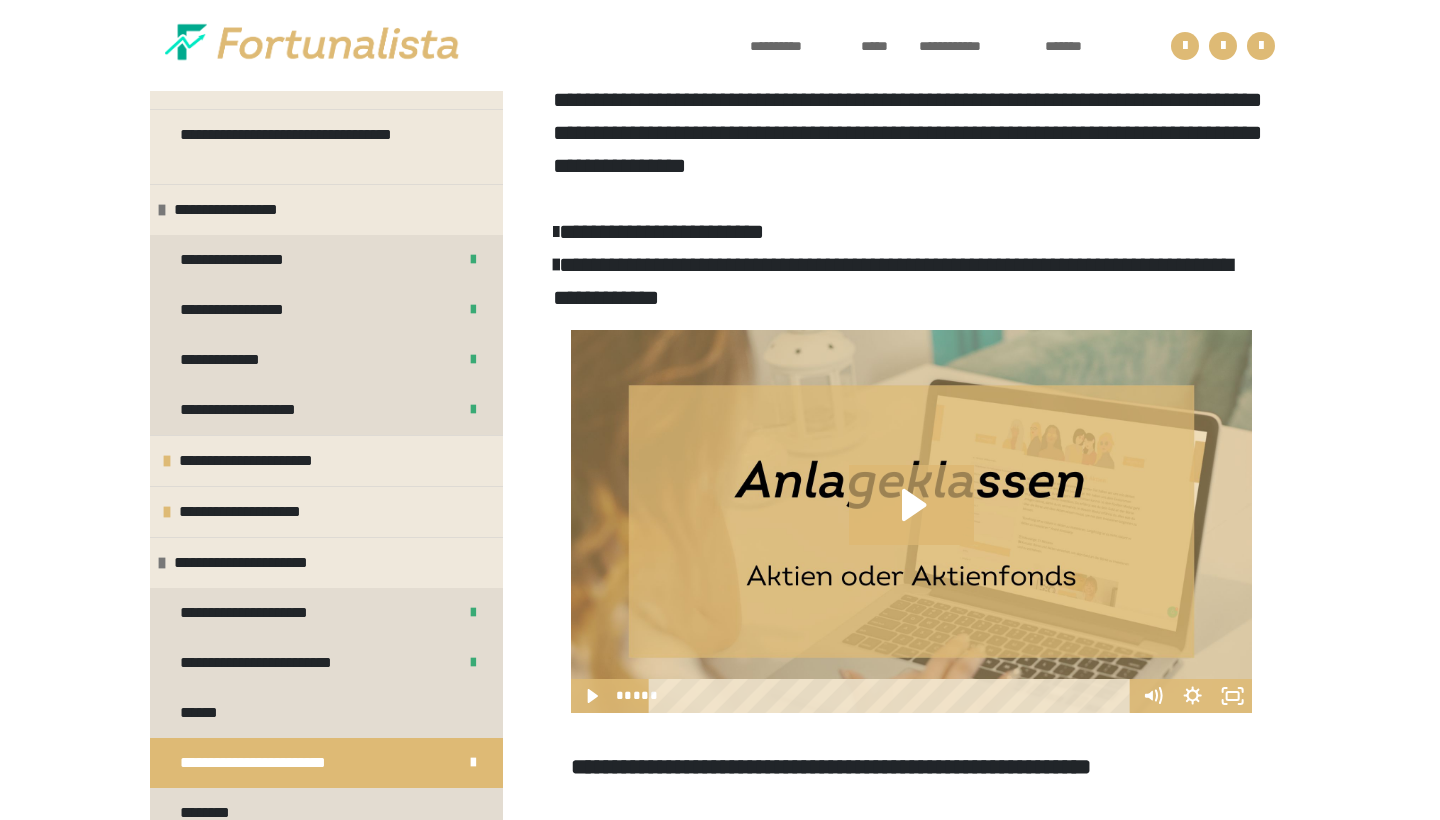 scroll, scrollTop: 475, scrollLeft: 0, axis: vertical 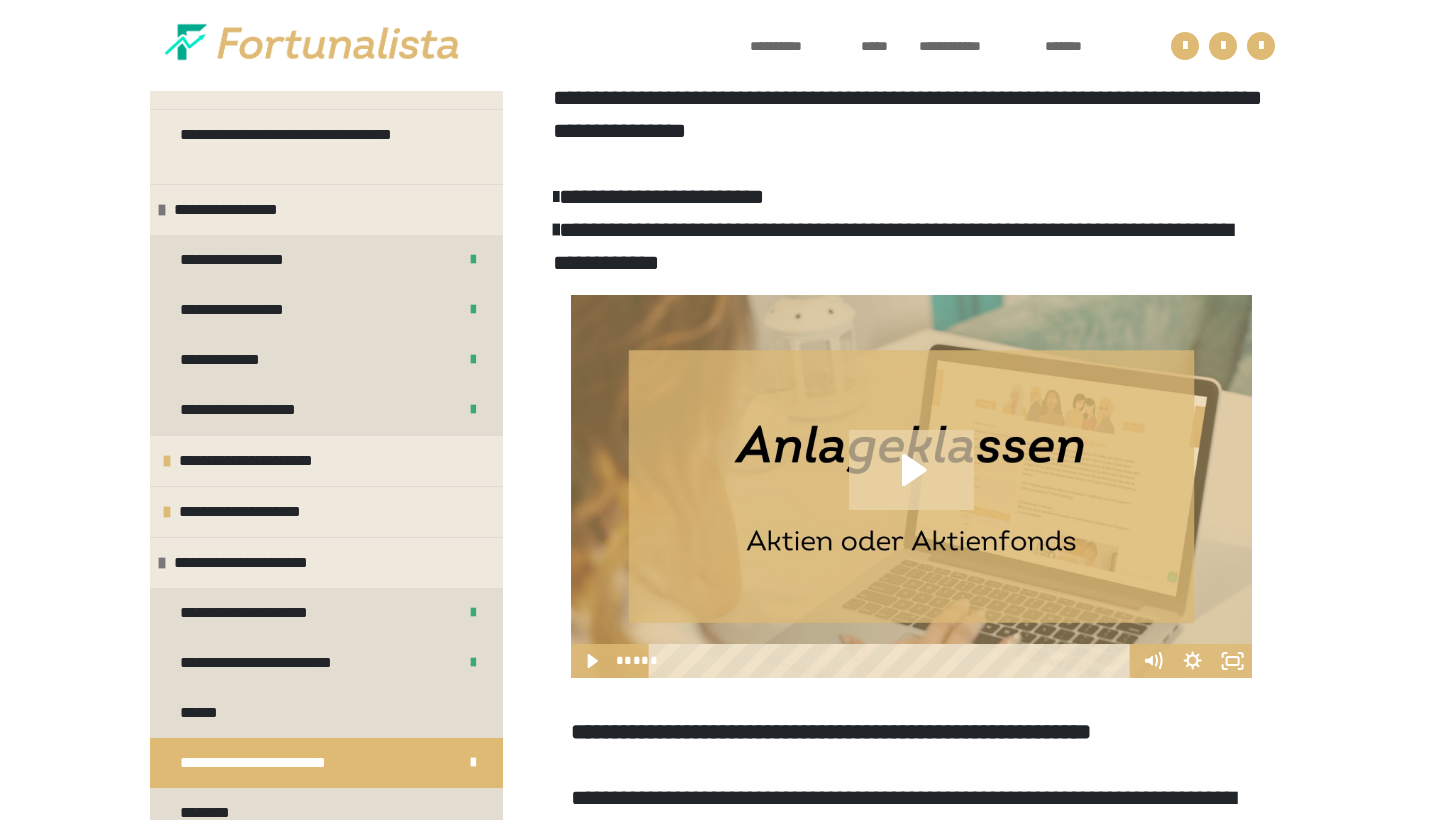click 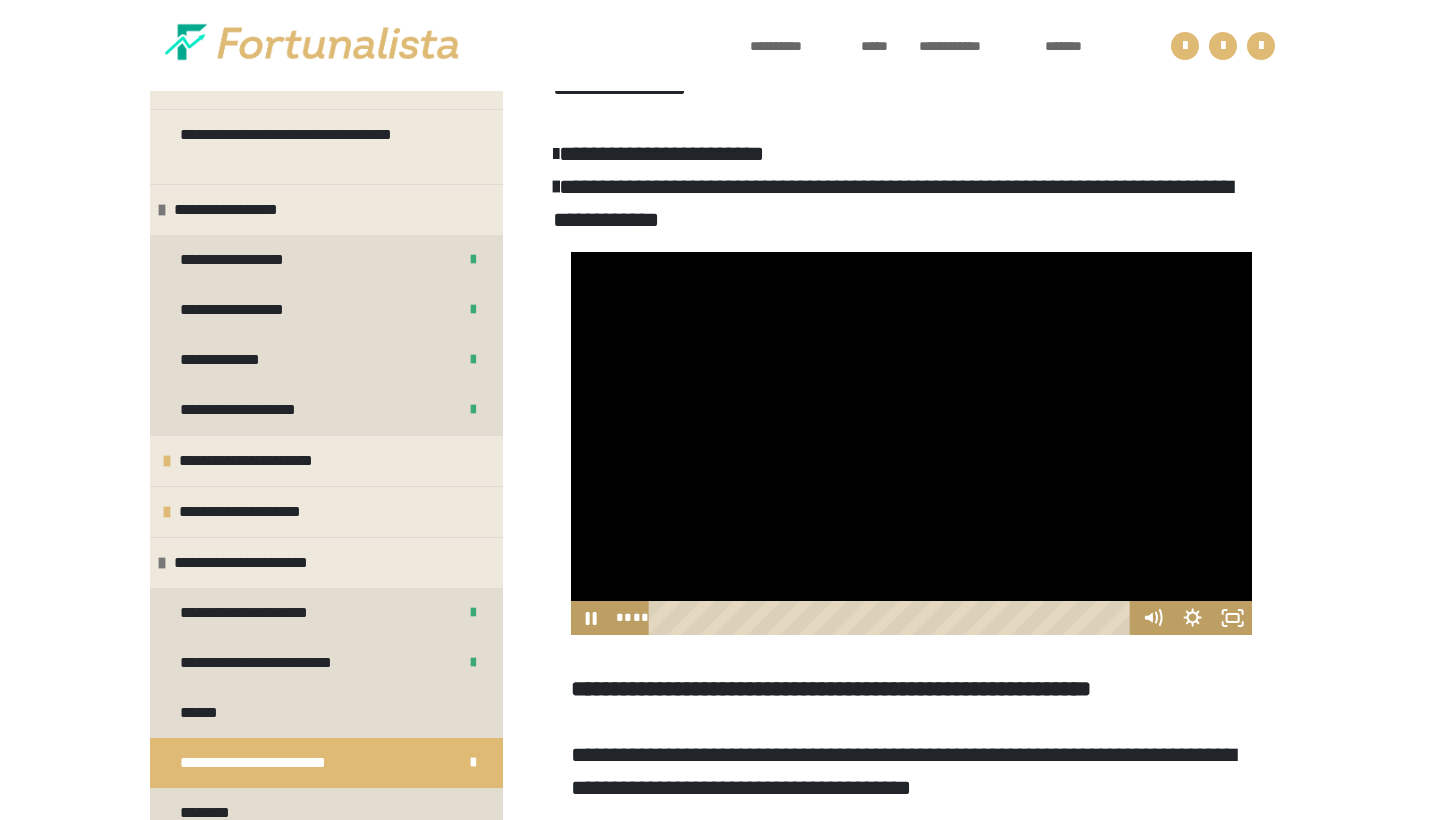 scroll, scrollTop: 519, scrollLeft: 0, axis: vertical 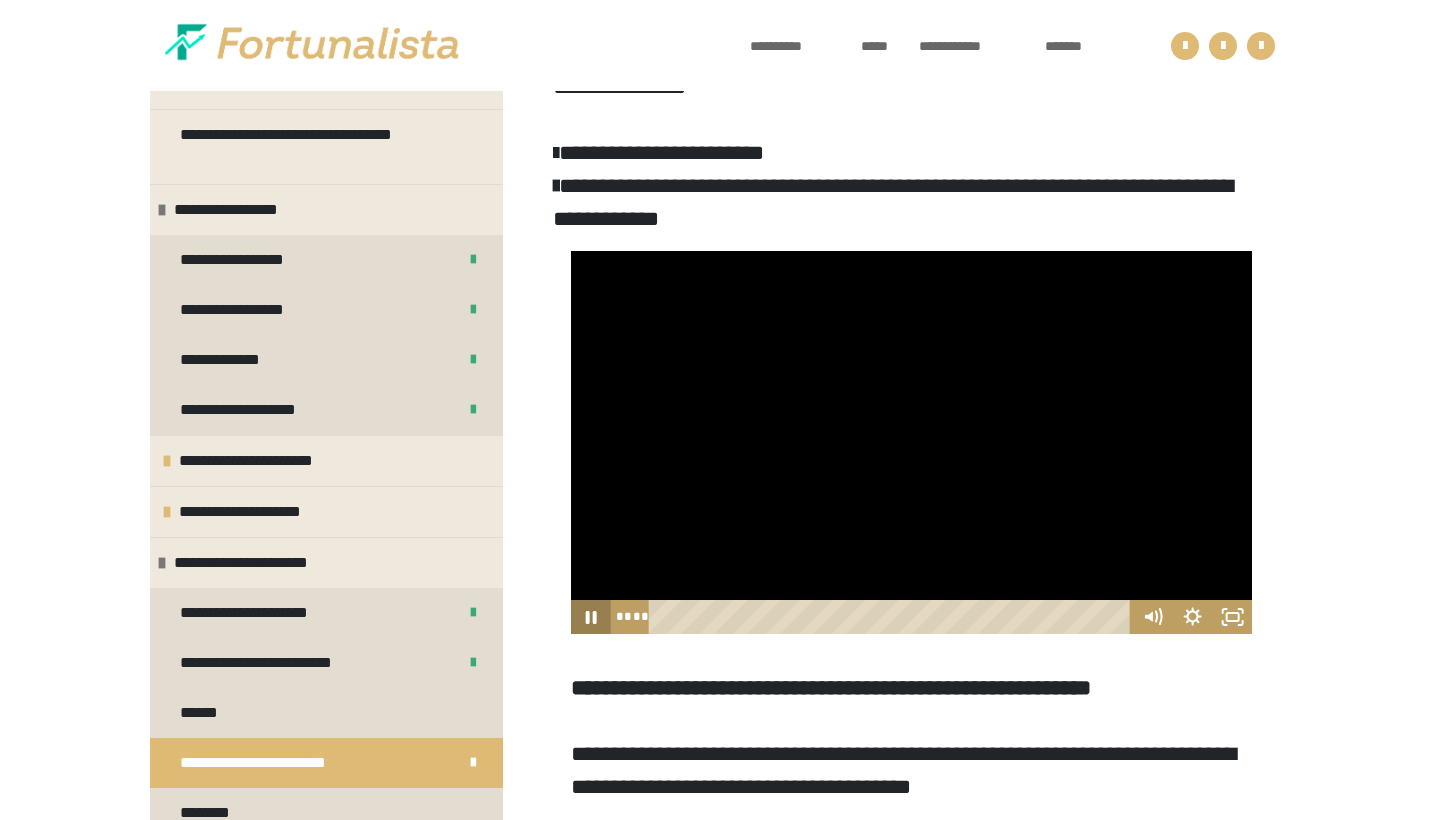 click 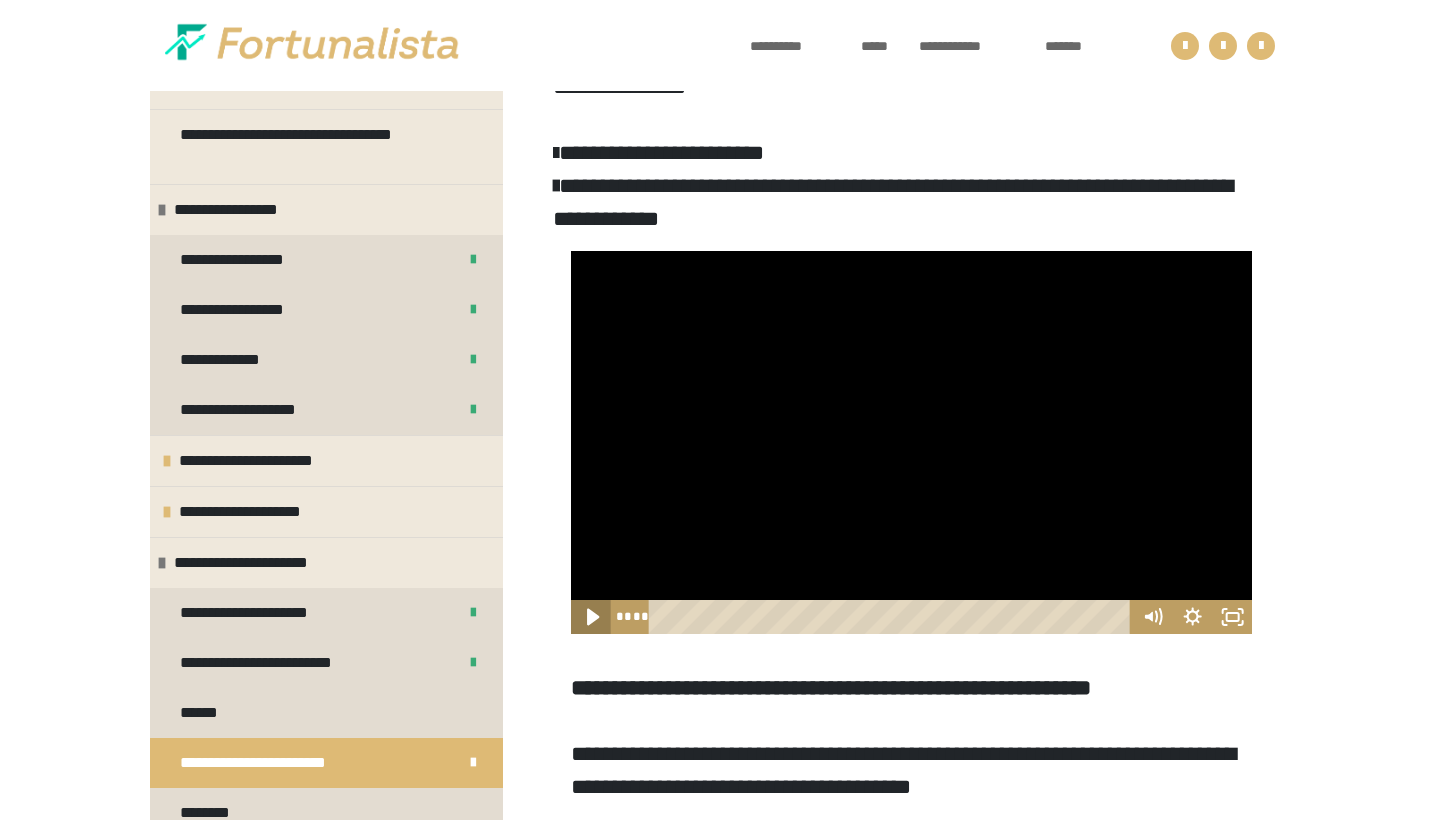 click 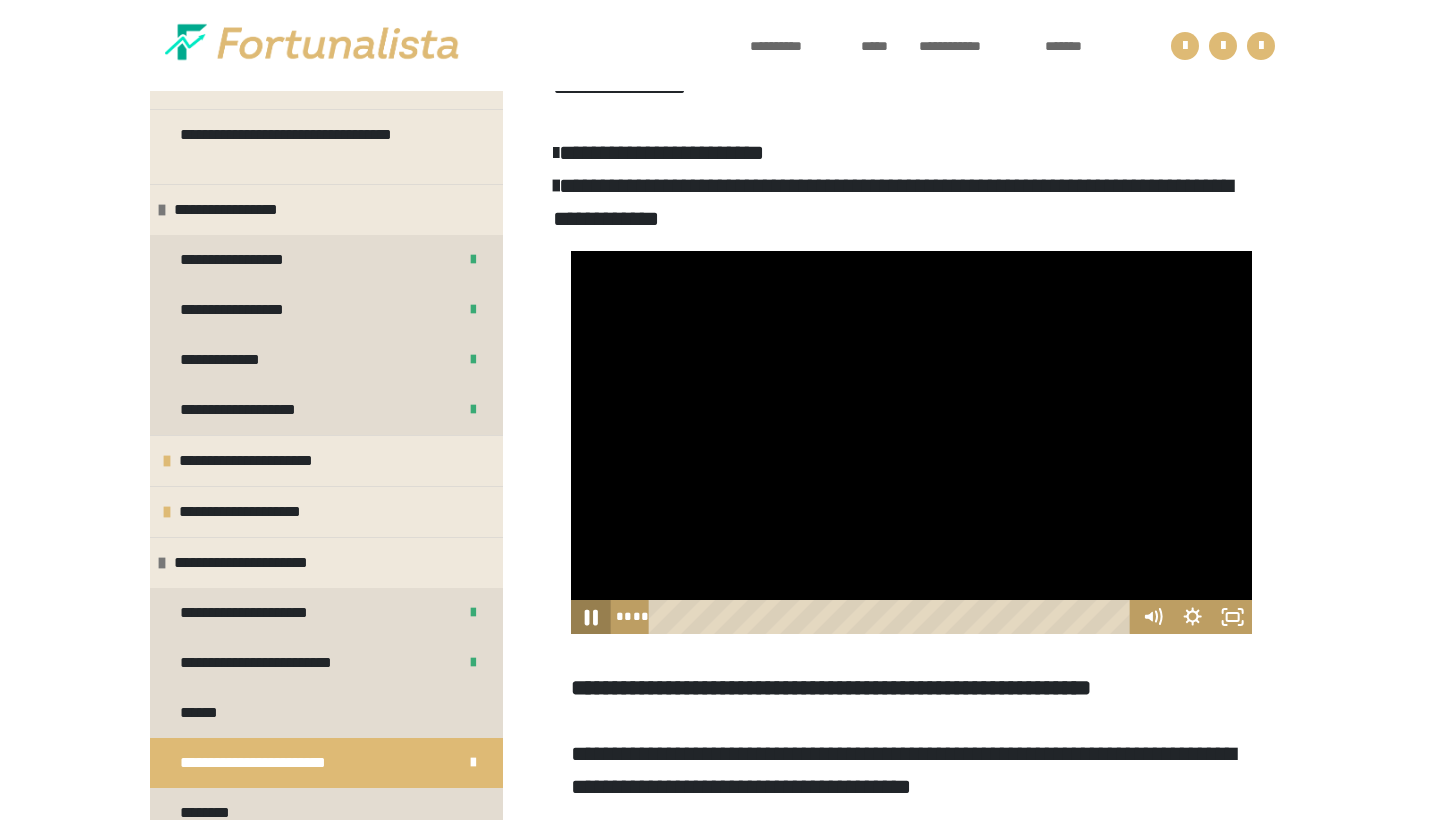 click 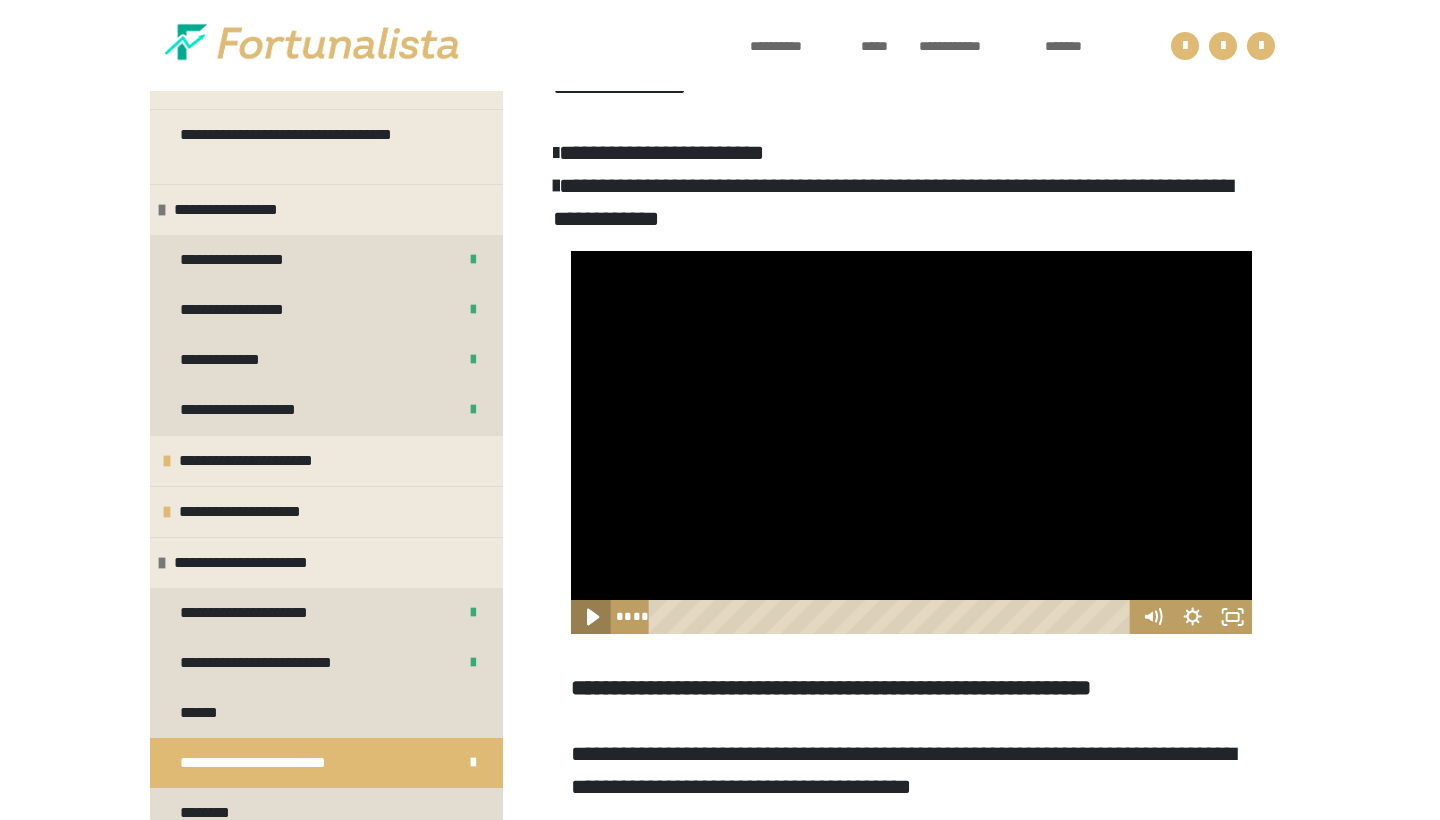 click 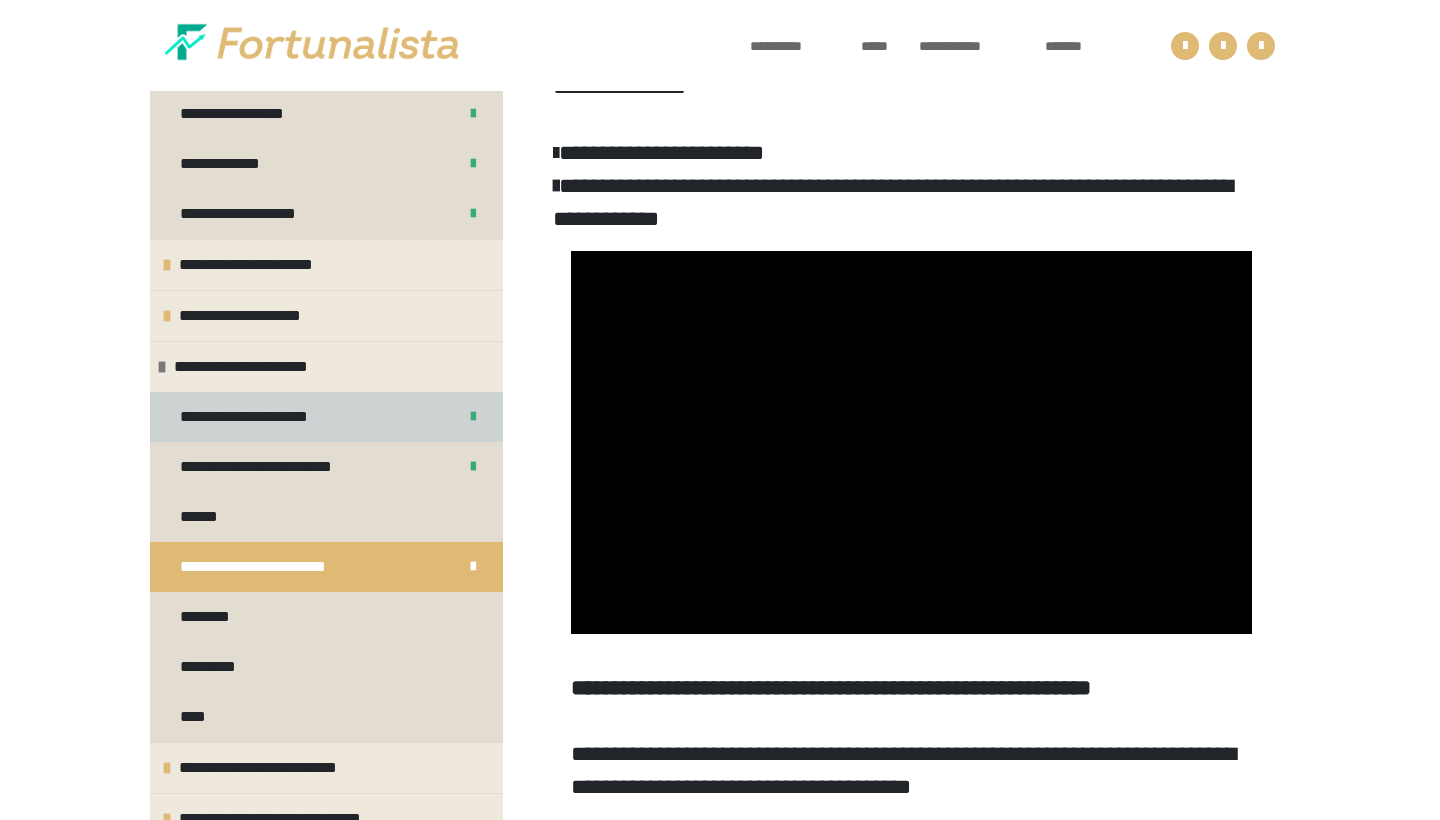 scroll, scrollTop: 230, scrollLeft: 0, axis: vertical 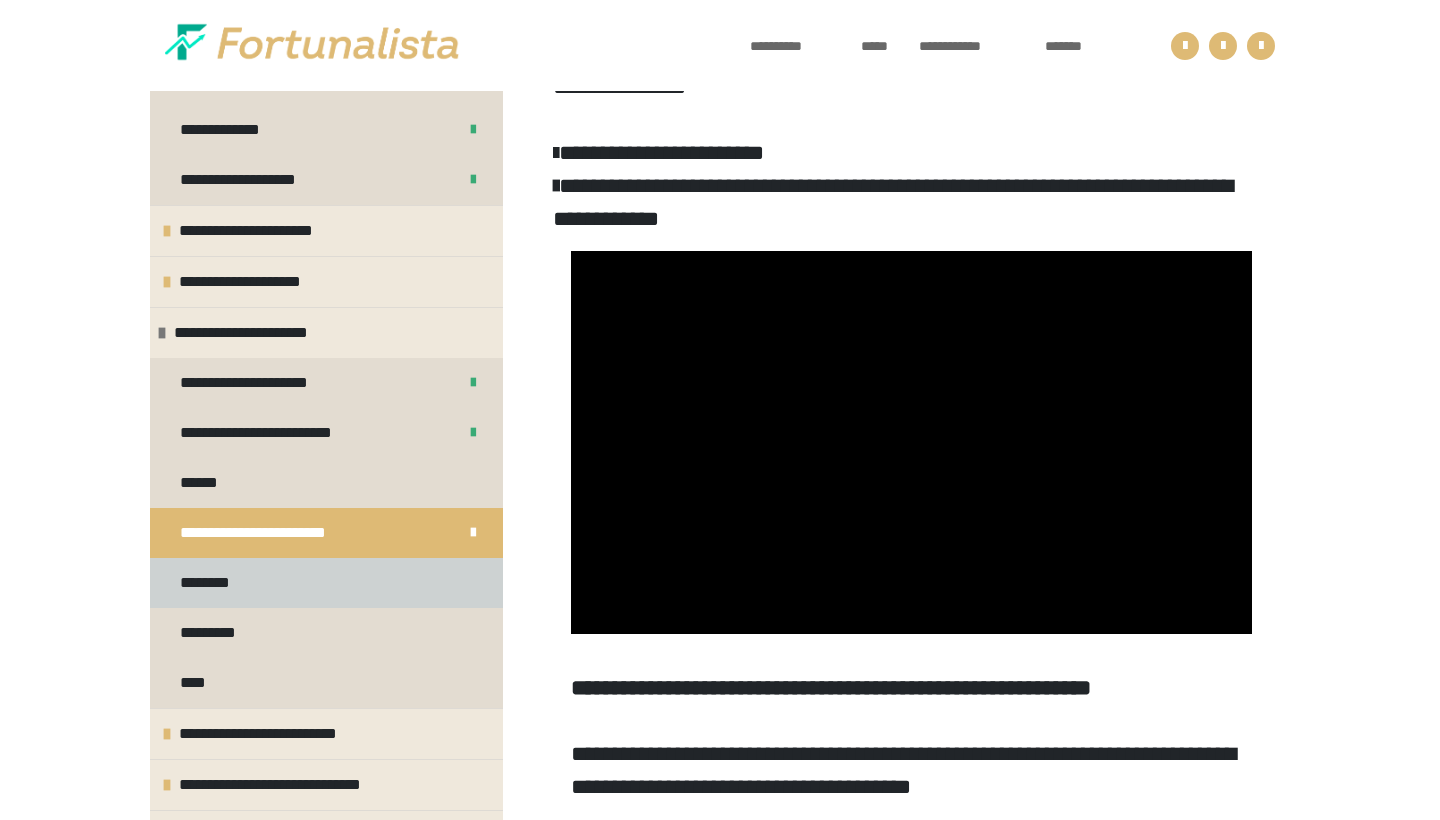 click on "********" at bounding box center [213, 583] 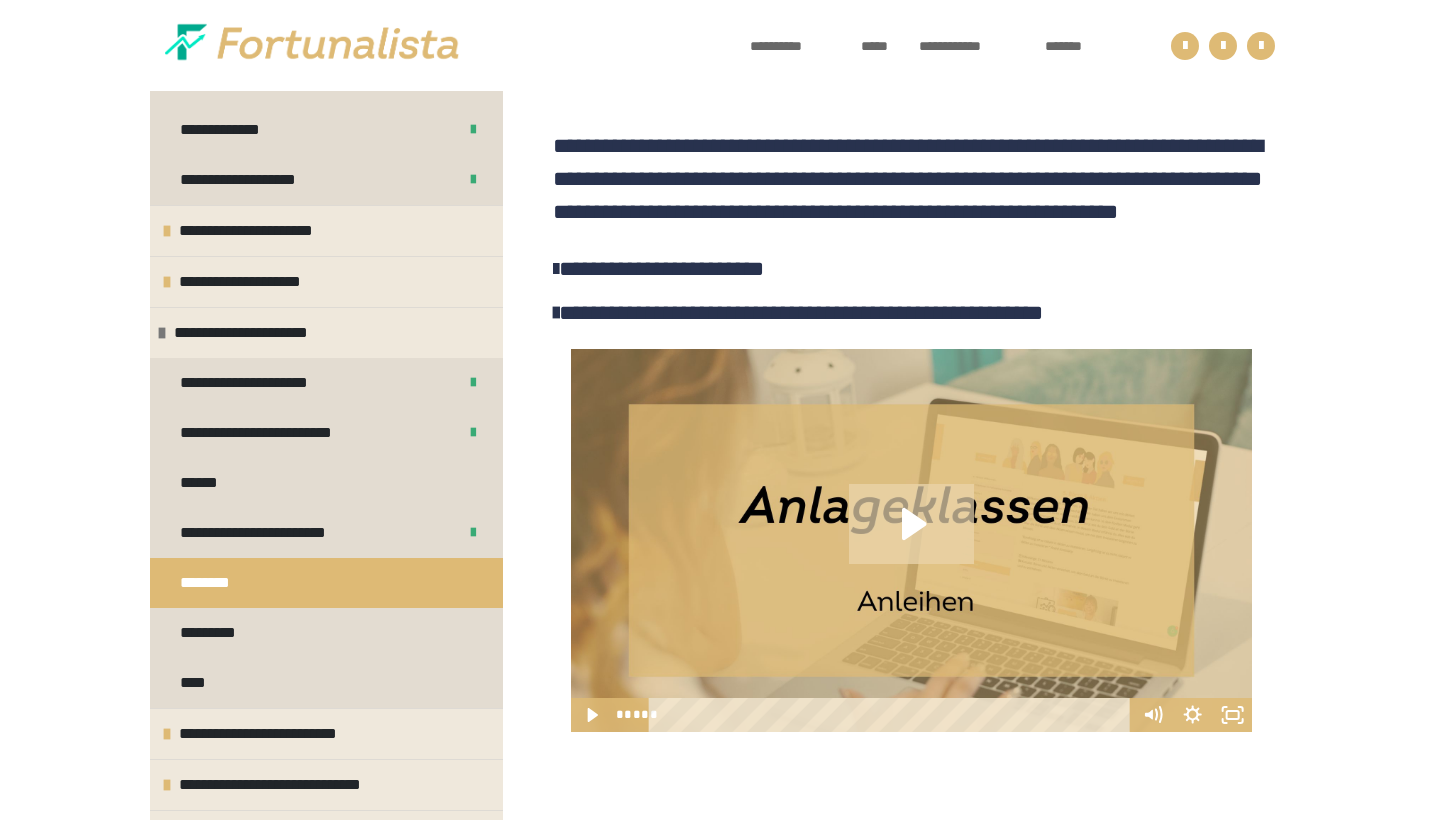 click 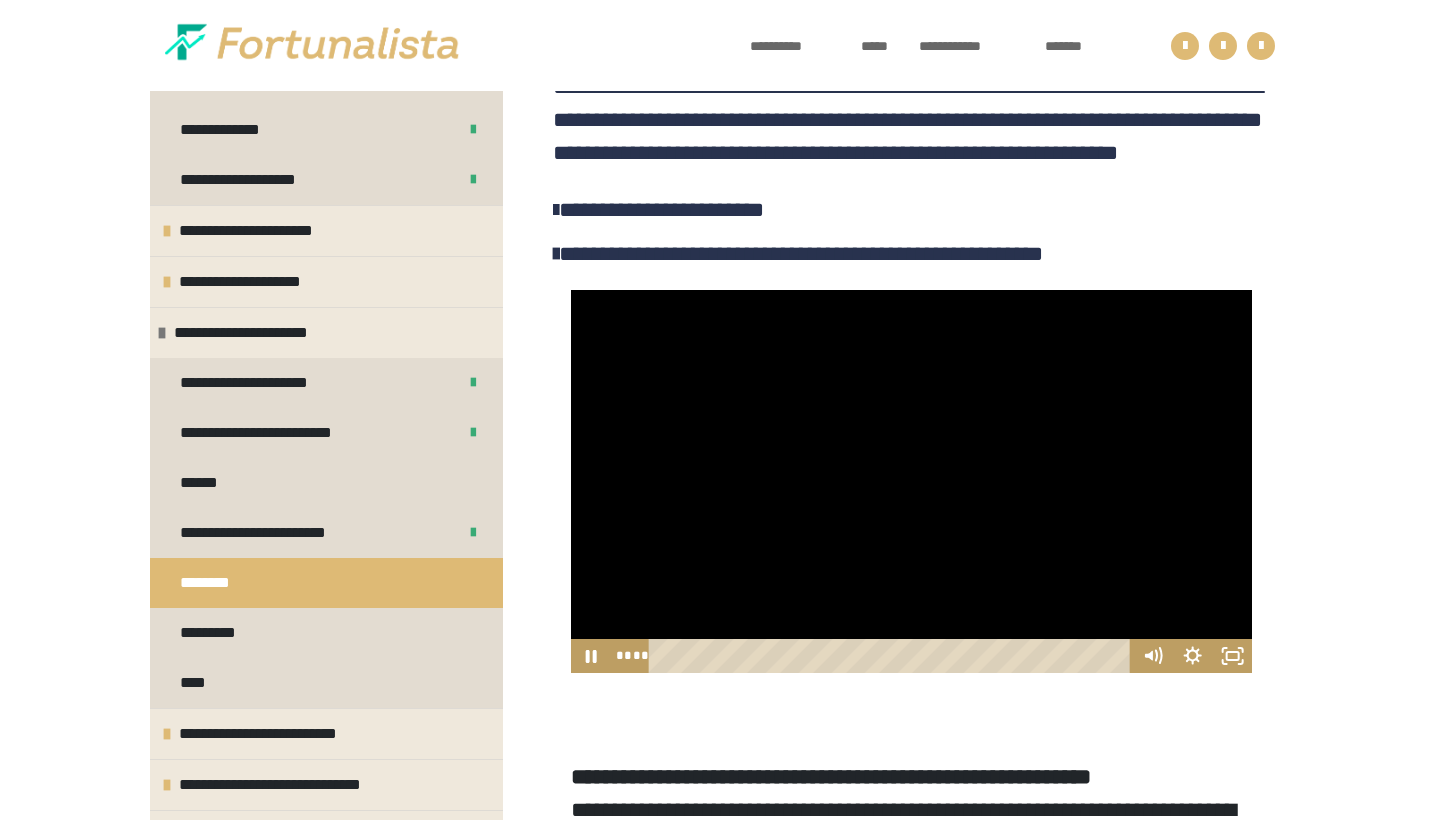 scroll, scrollTop: 419, scrollLeft: 0, axis: vertical 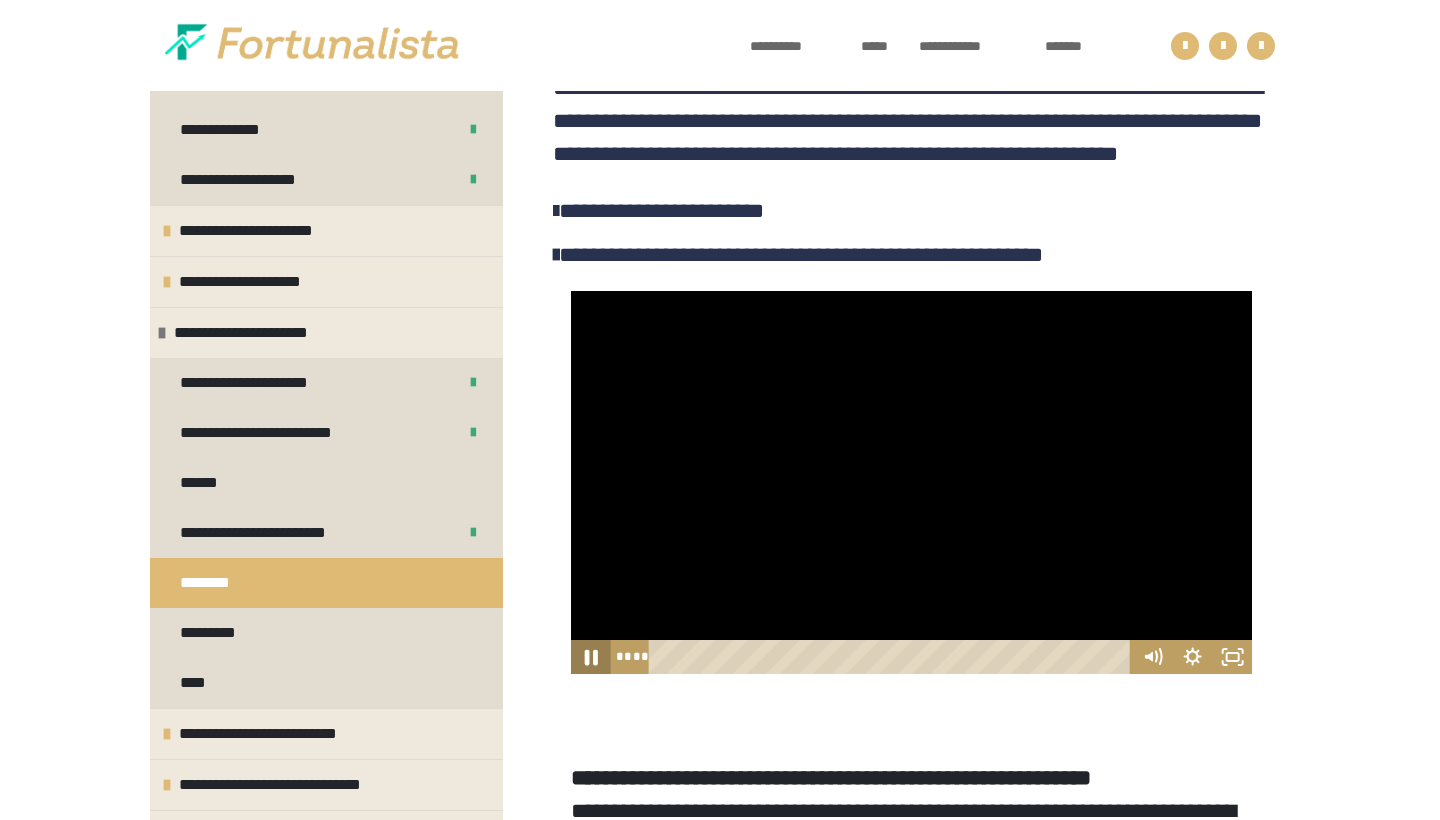 click 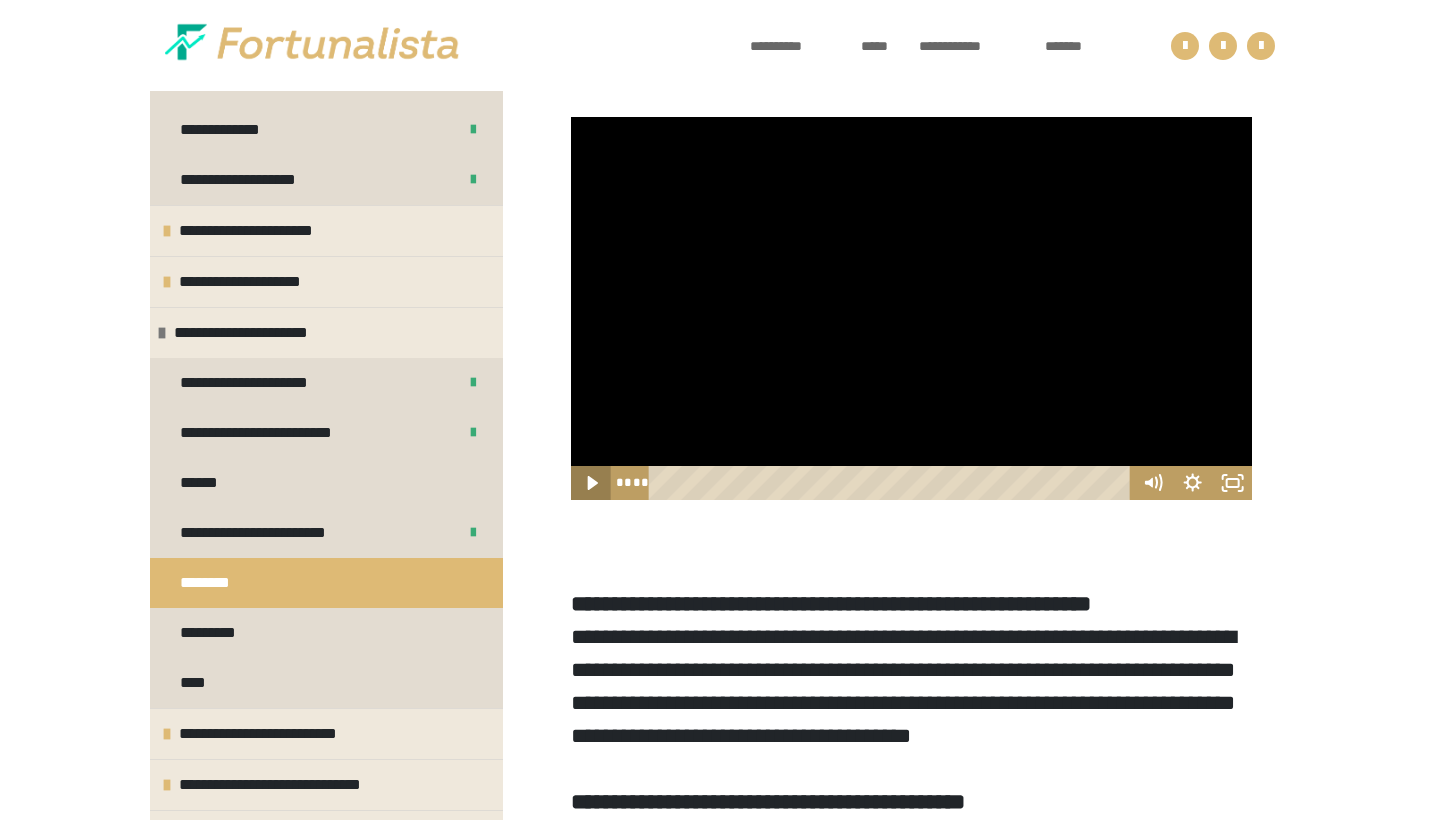 scroll, scrollTop: 599, scrollLeft: 0, axis: vertical 